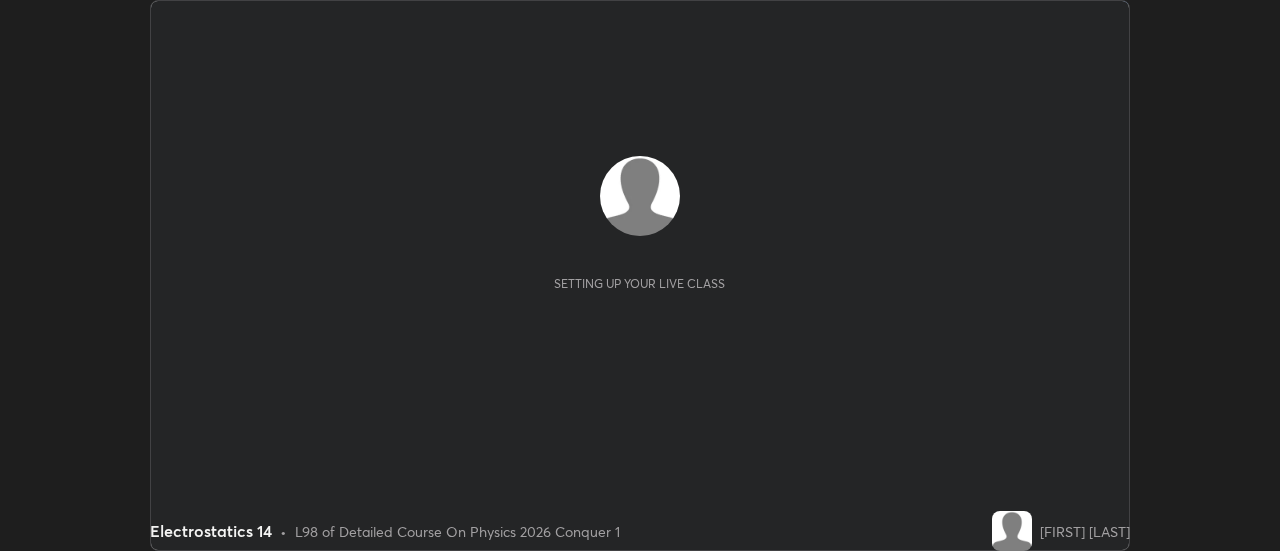 scroll, scrollTop: 0, scrollLeft: 0, axis: both 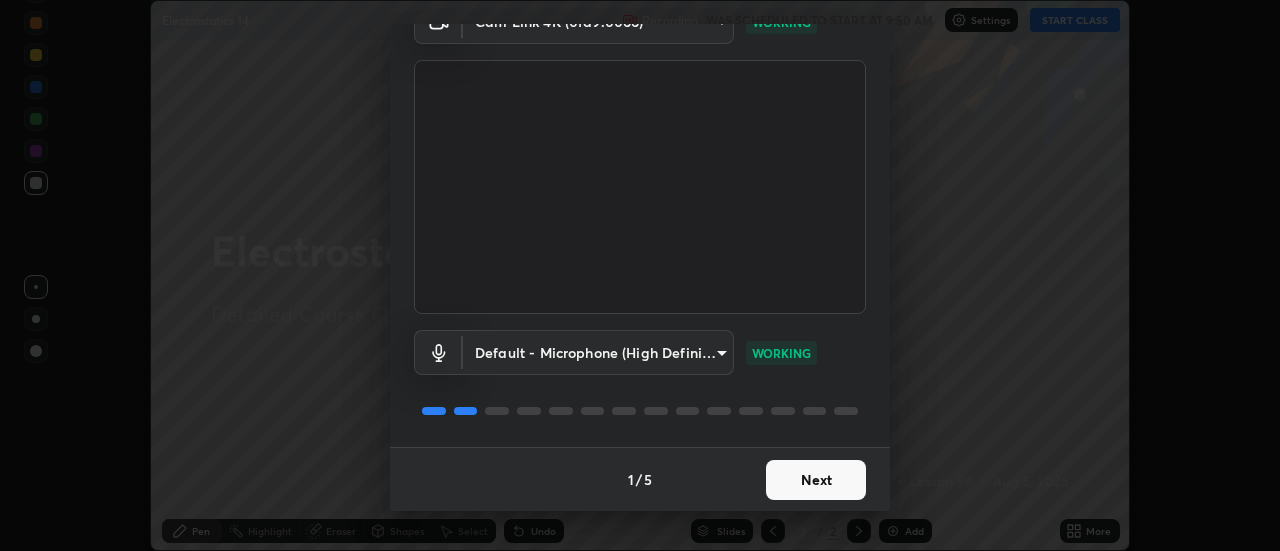 click on "Next" at bounding box center (816, 480) 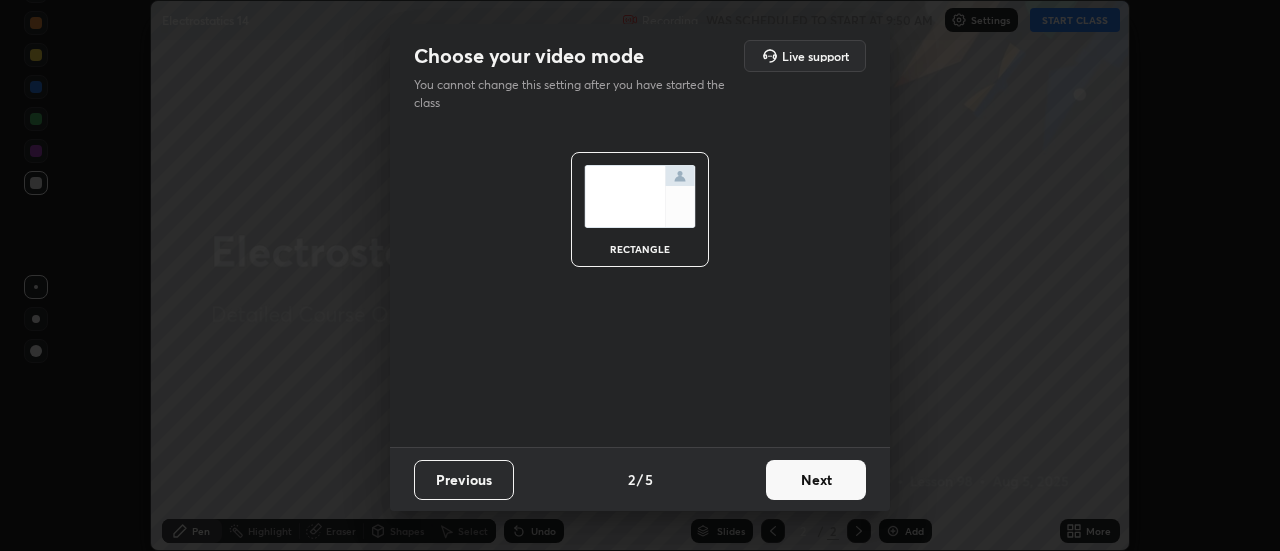 scroll, scrollTop: 0, scrollLeft: 0, axis: both 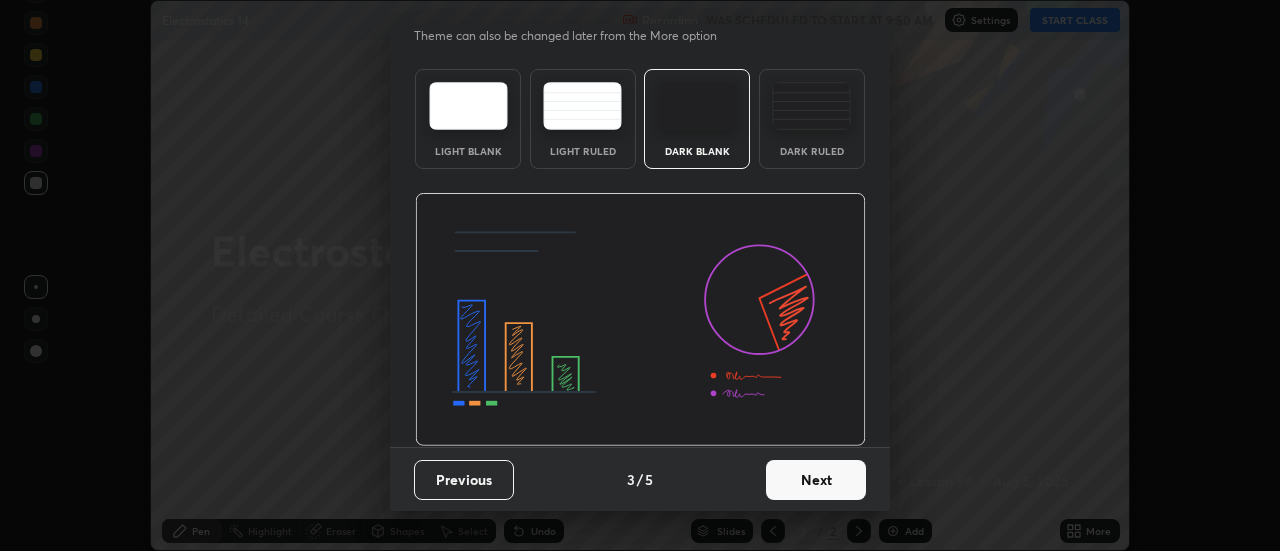 click on "Next" at bounding box center (816, 480) 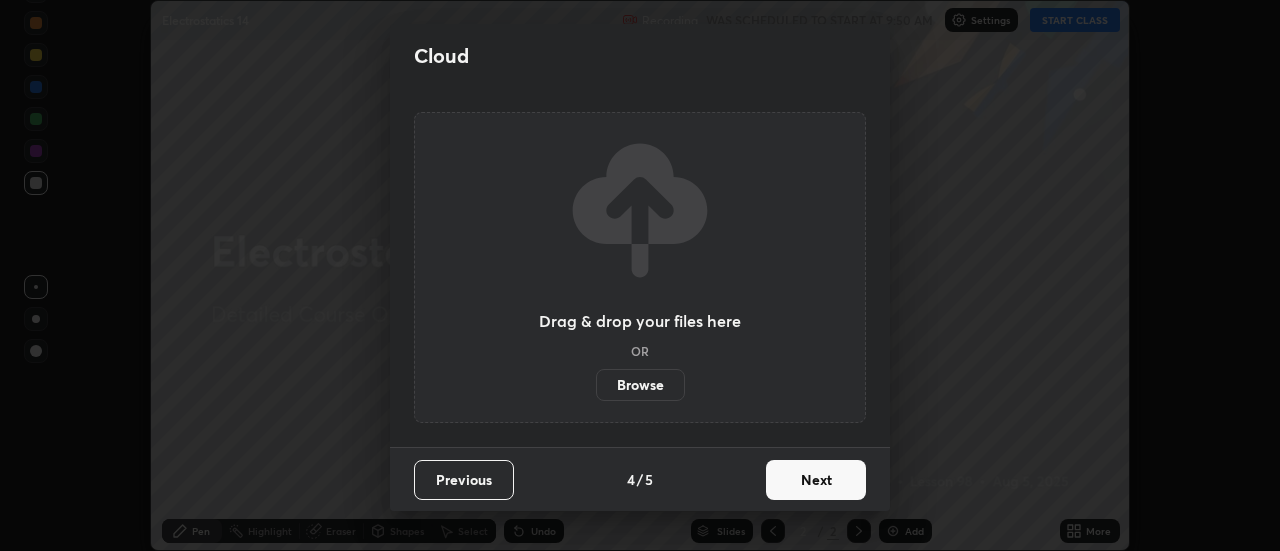 click on "Next" at bounding box center [816, 480] 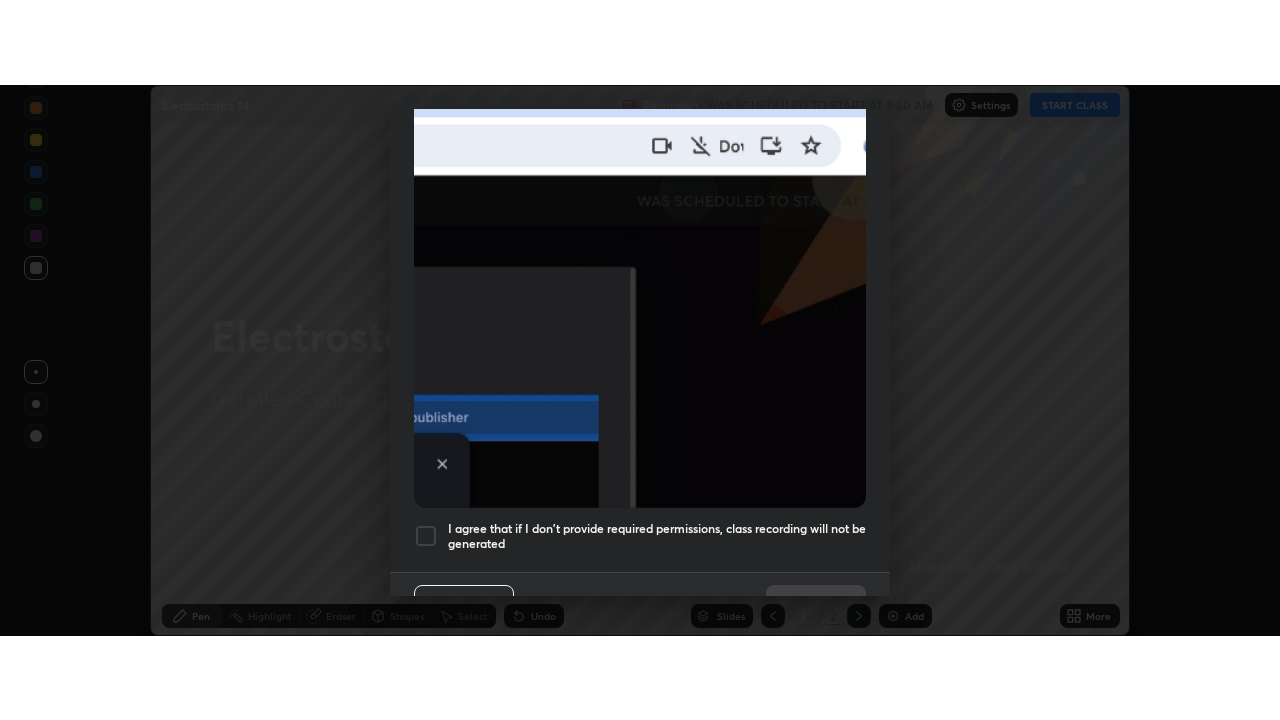 scroll, scrollTop: 513, scrollLeft: 0, axis: vertical 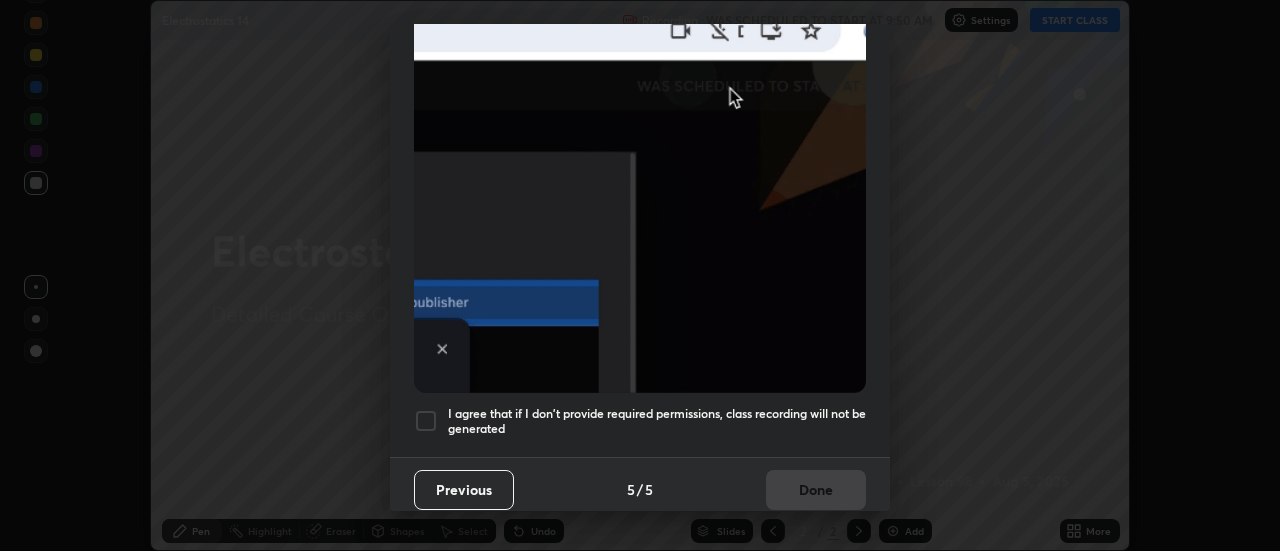 click at bounding box center (426, 421) 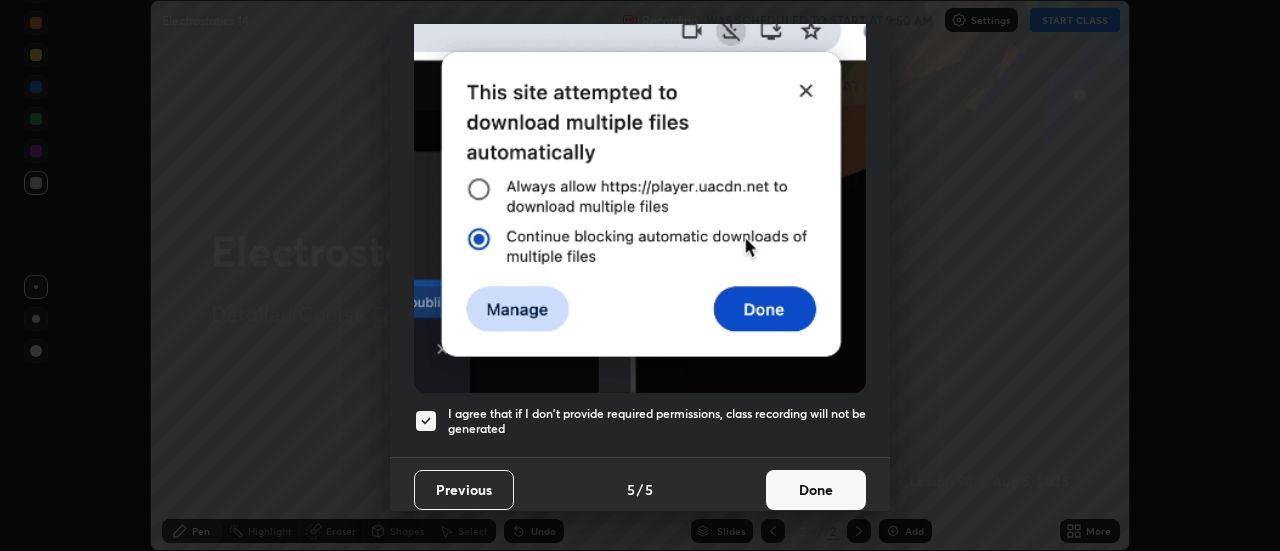click on "Done" at bounding box center [816, 490] 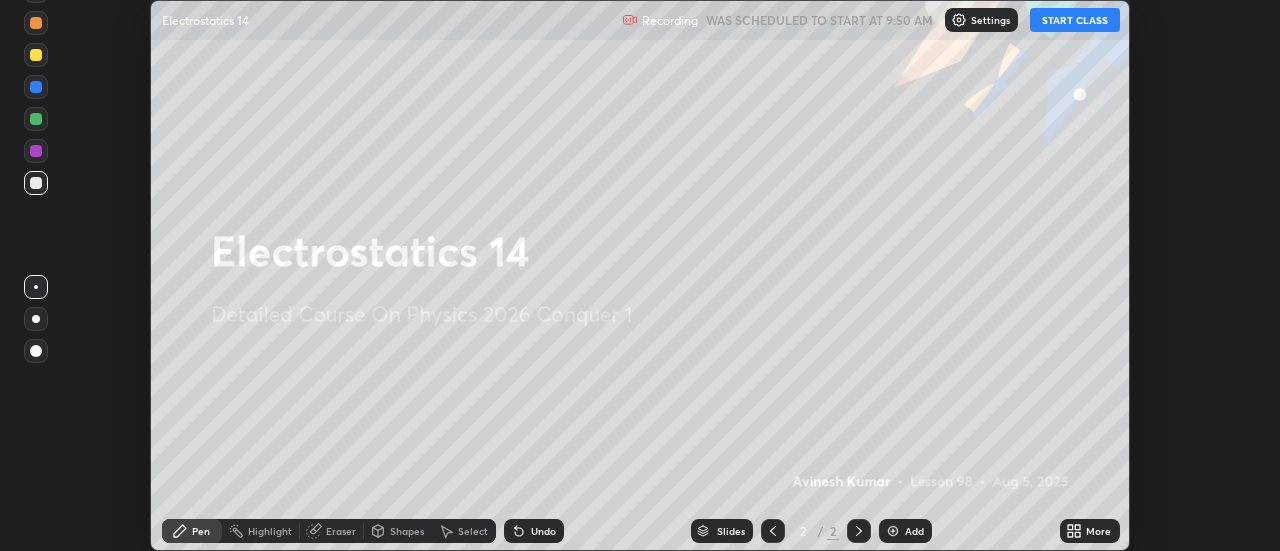 click on "START CLASS" at bounding box center [1075, 20] 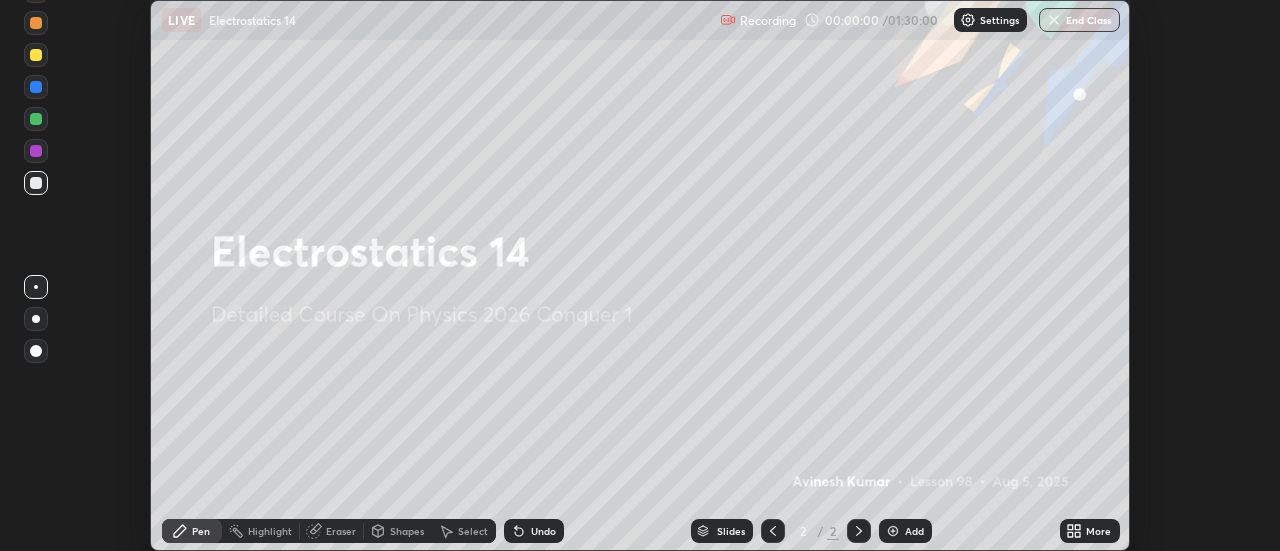 click 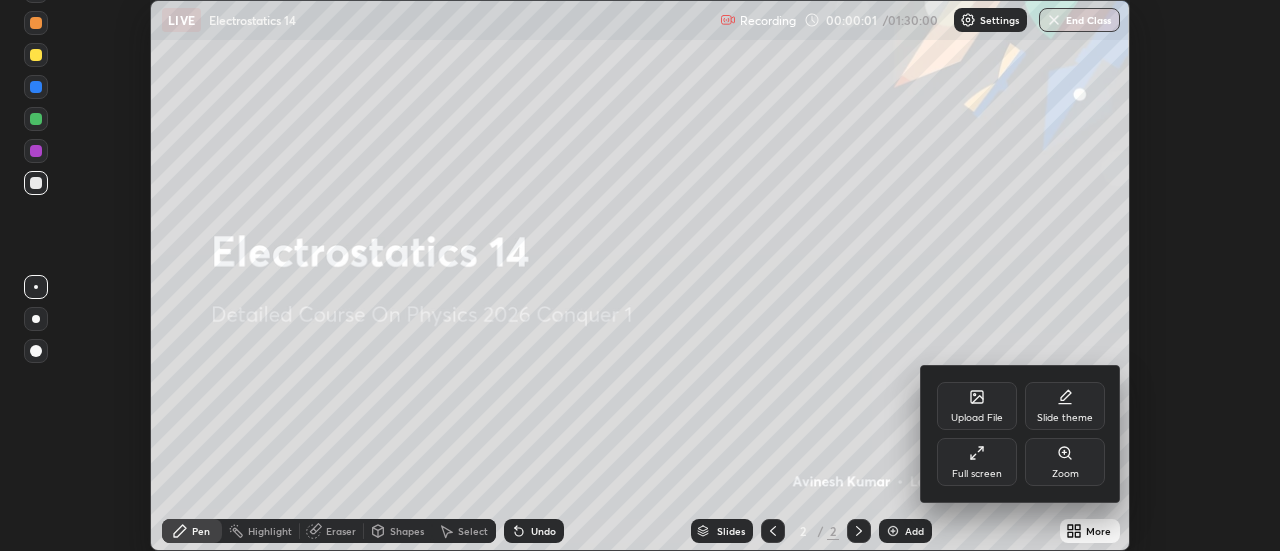 click 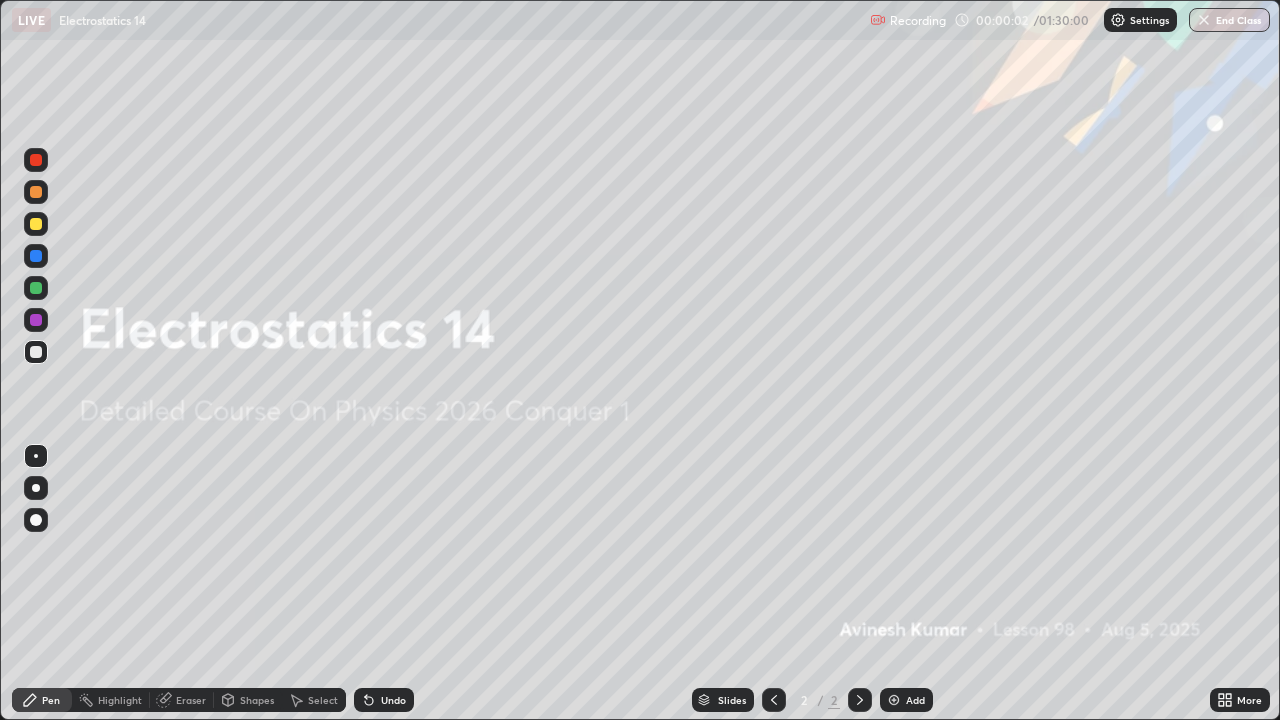 scroll, scrollTop: 99280, scrollLeft: 98720, axis: both 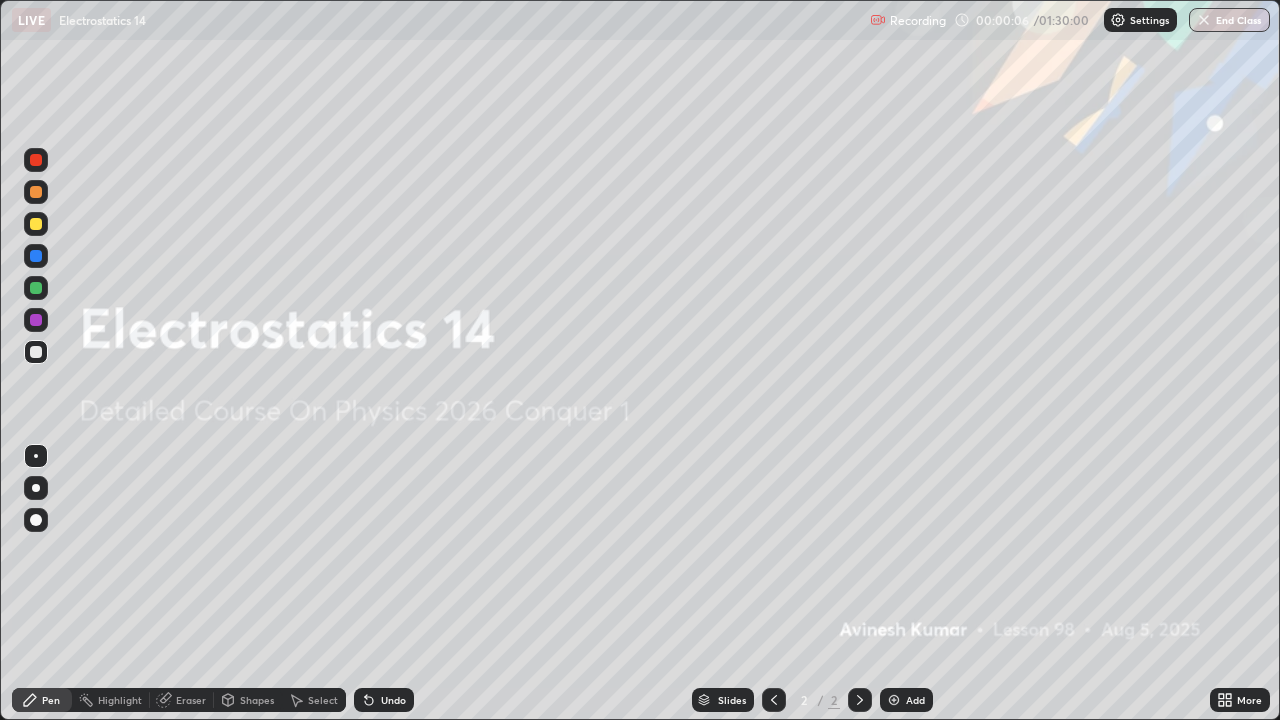 click at bounding box center (894, 700) 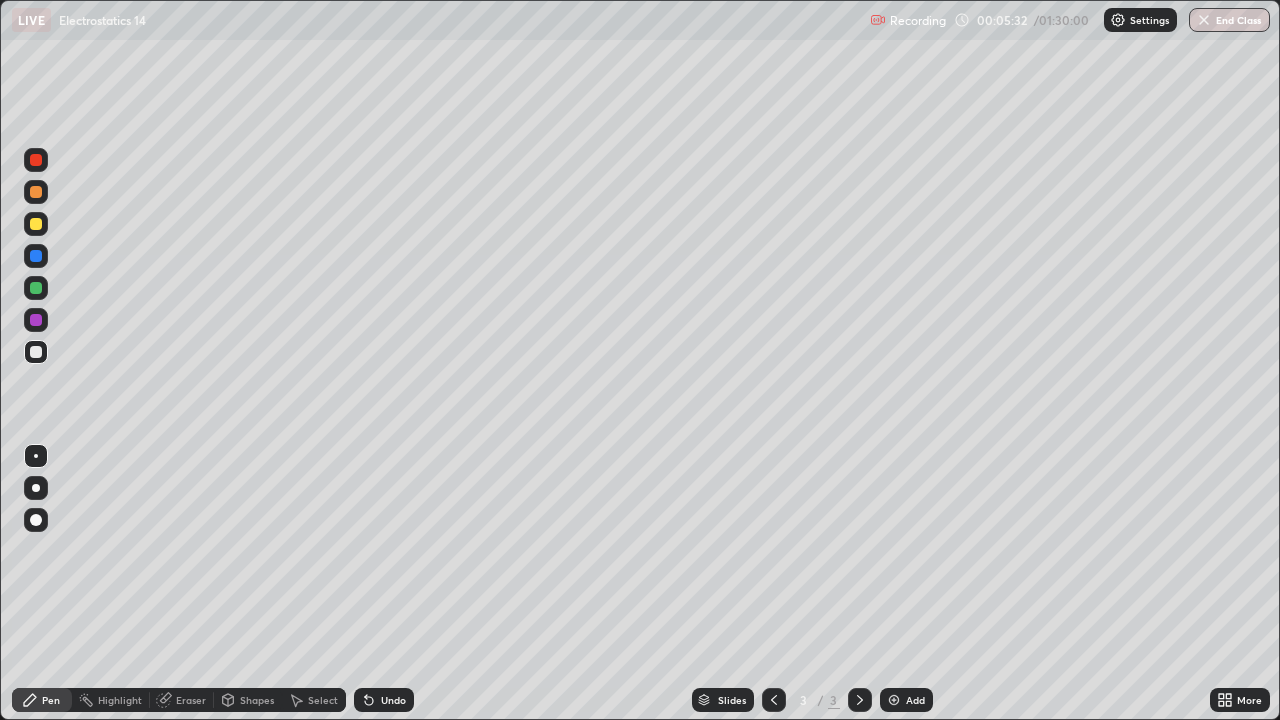 click at bounding box center (894, 700) 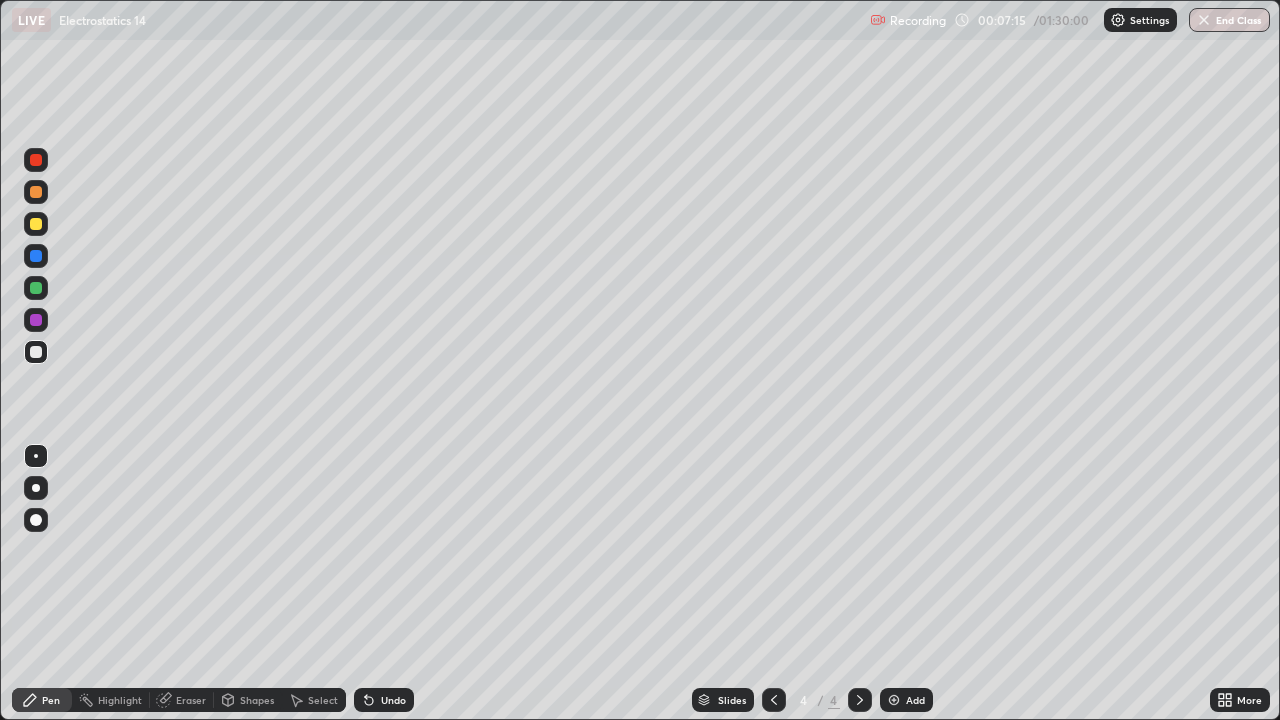 click at bounding box center [36, 192] 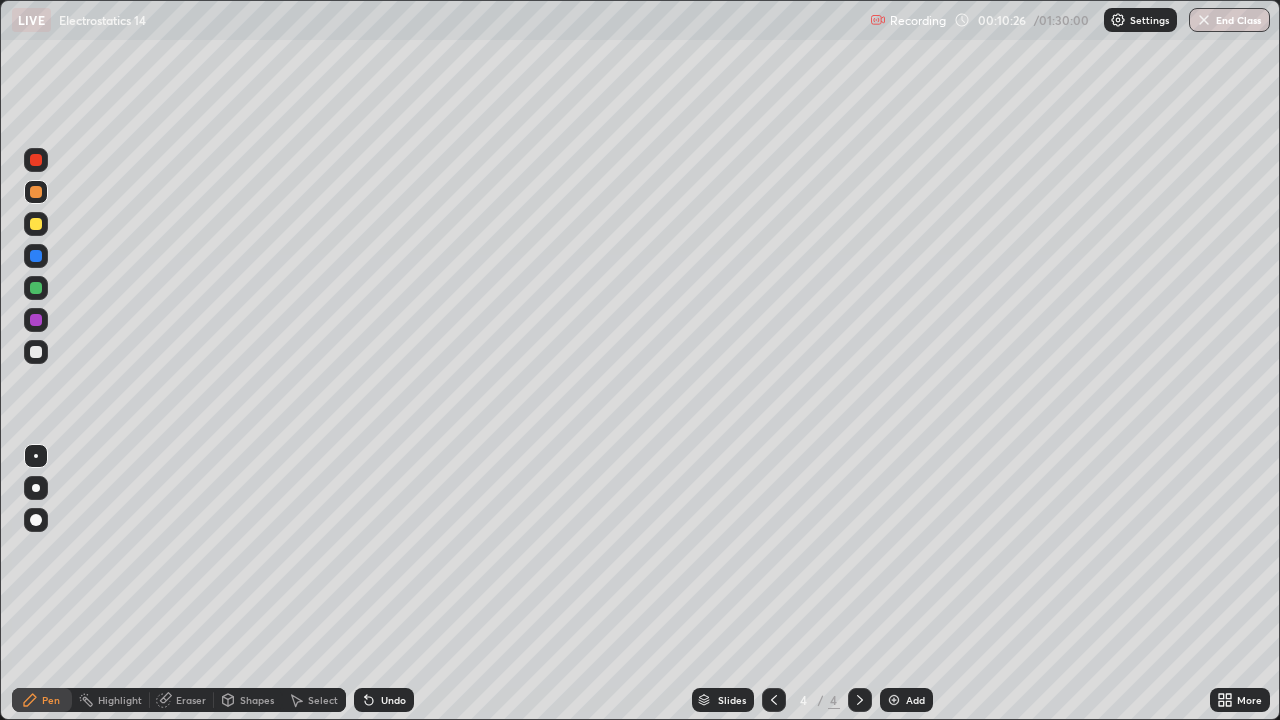 click at bounding box center (894, 700) 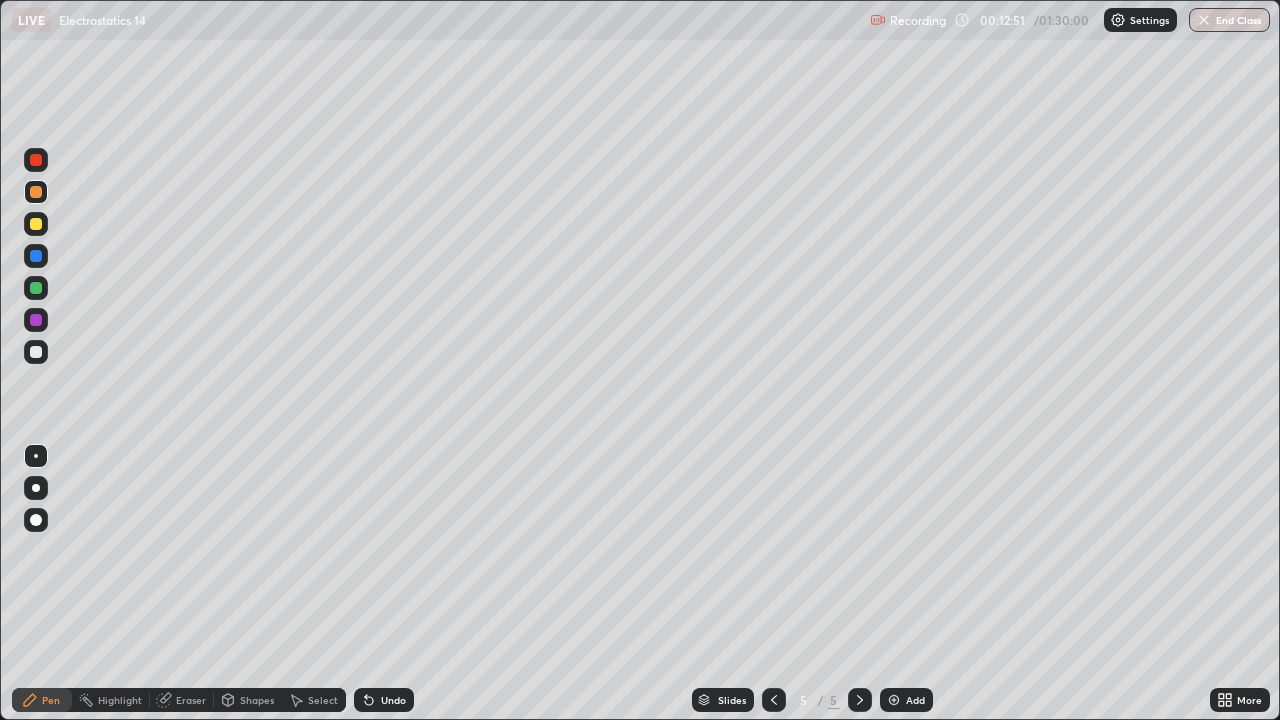 click at bounding box center (36, 352) 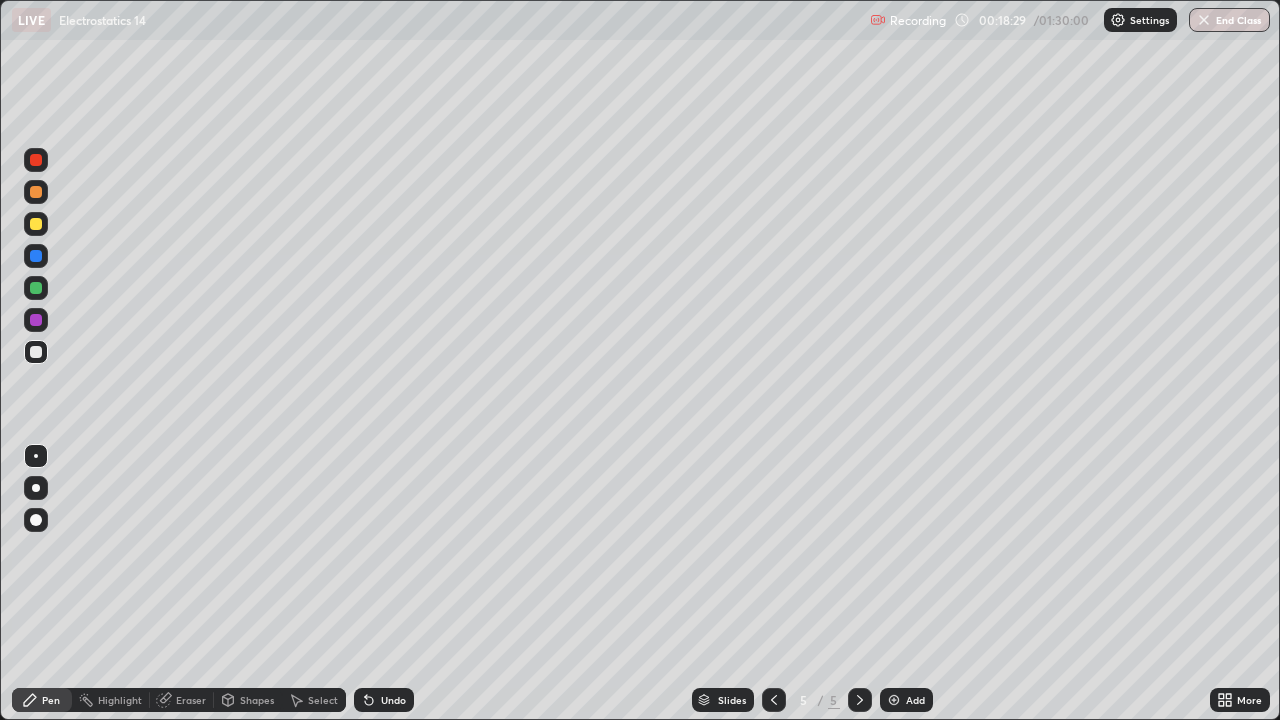 click at bounding box center (894, 700) 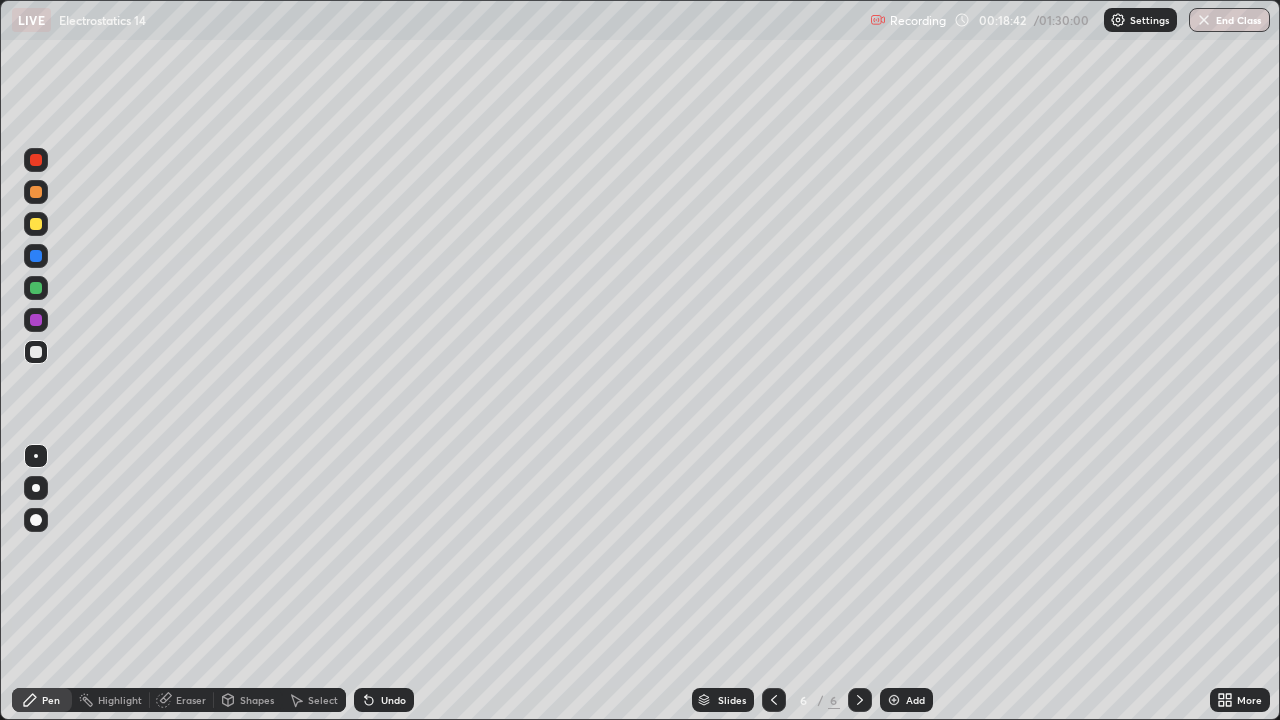 click at bounding box center [36, 224] 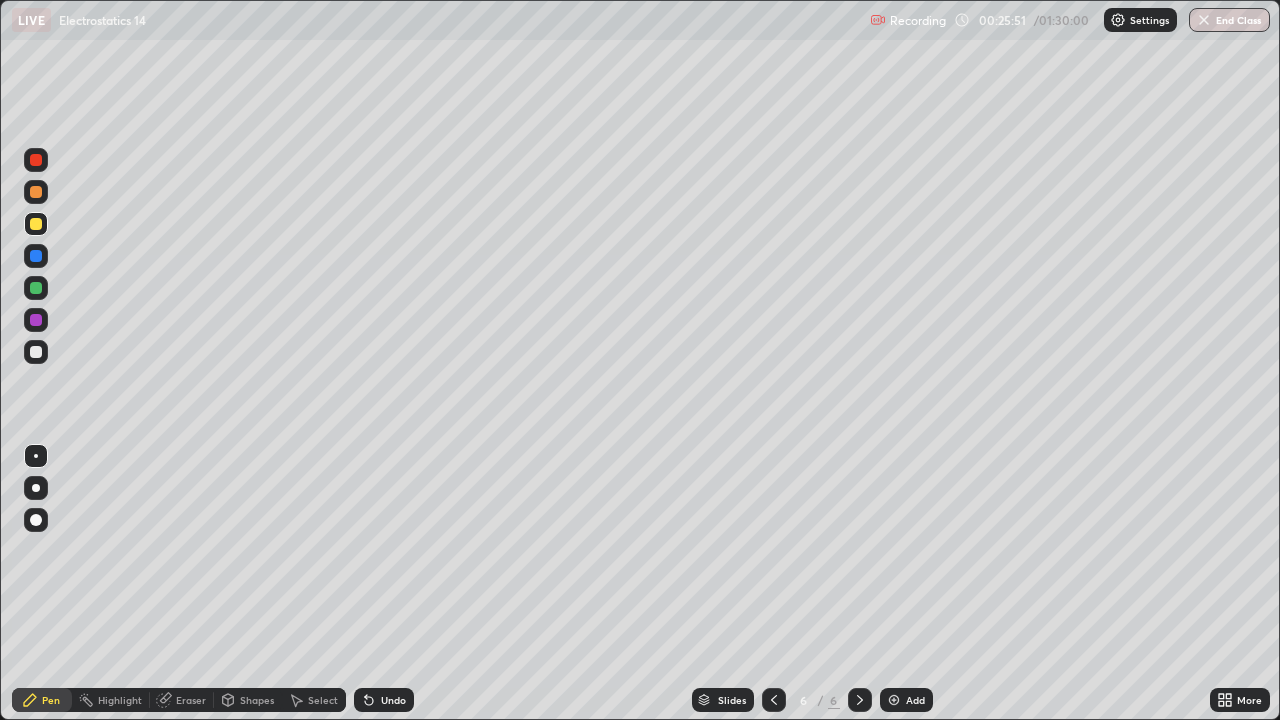 click at bounding box center (894, 700) 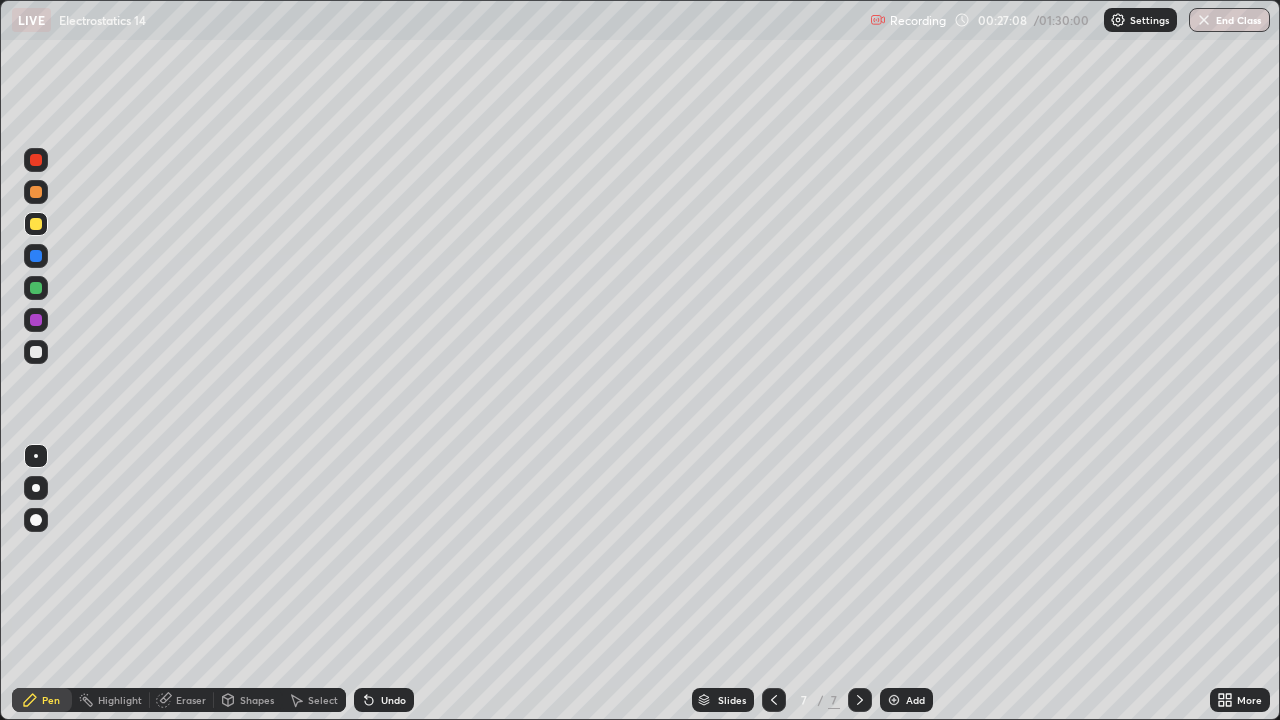 click at bounding box center [36, 192] 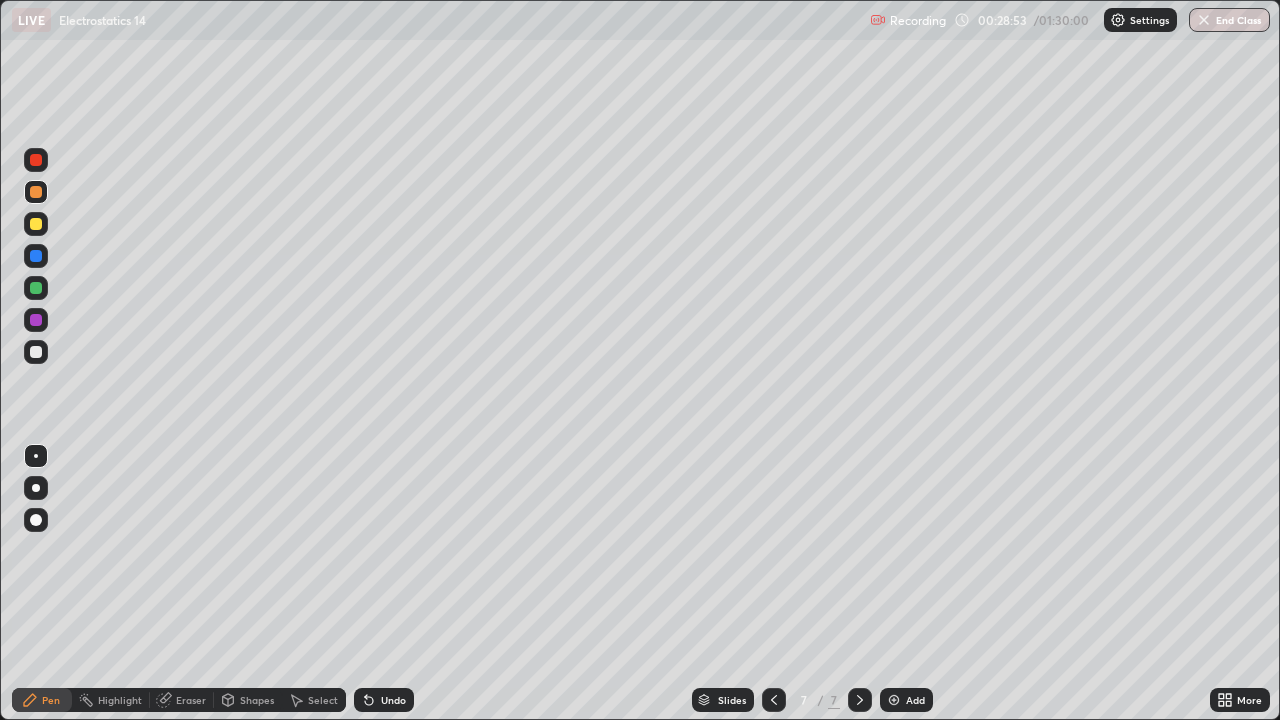 click at bounding box center (894, 700) 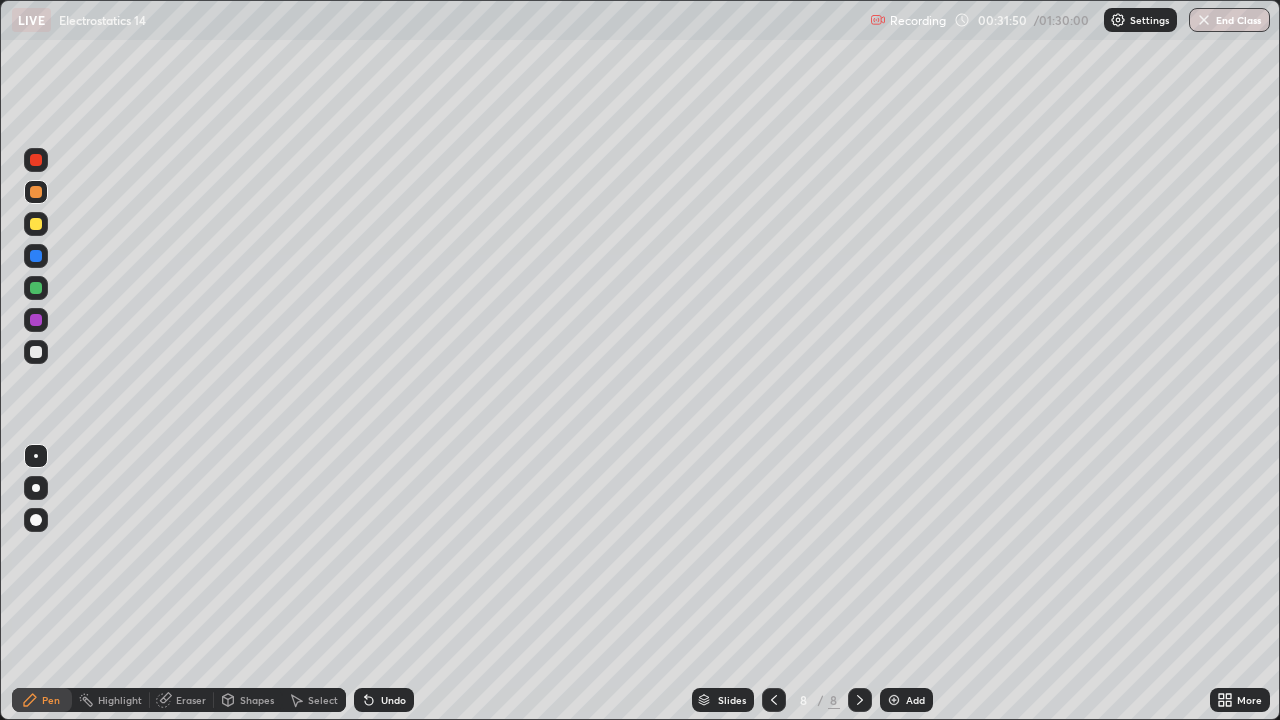 click at bounding box center [36, 352] 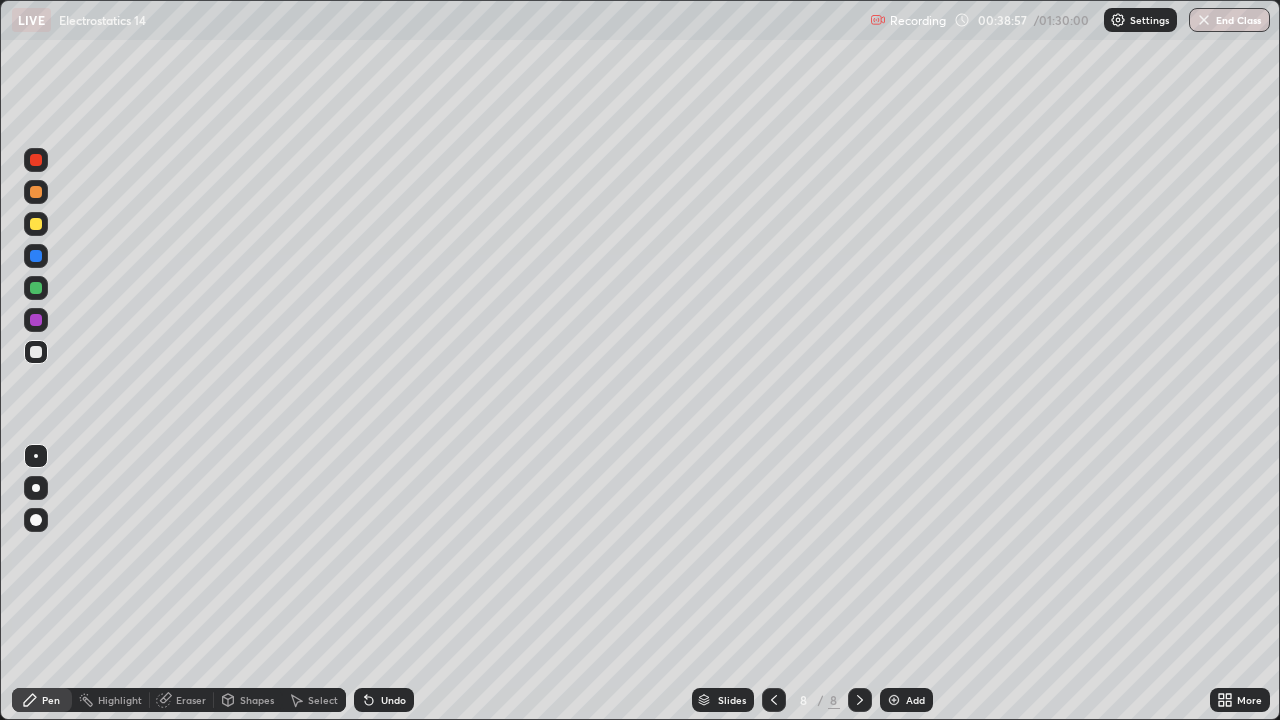 click at bounding box center [894, 700] 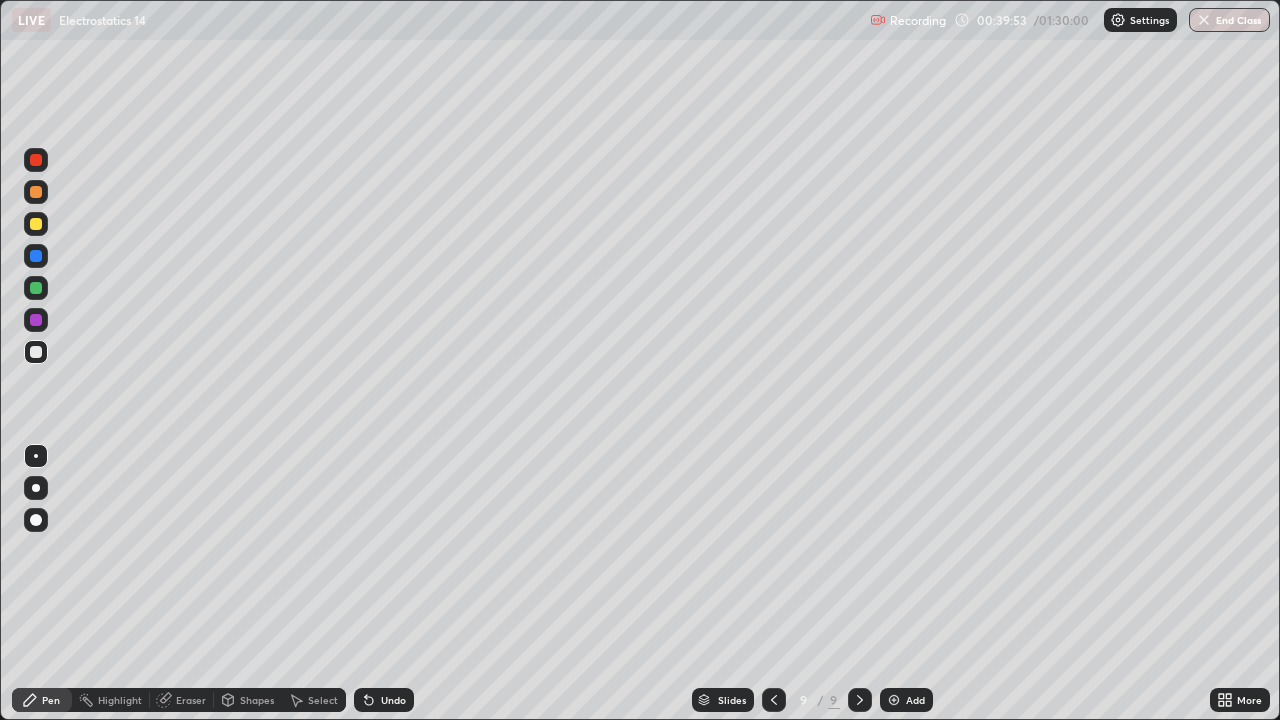 click 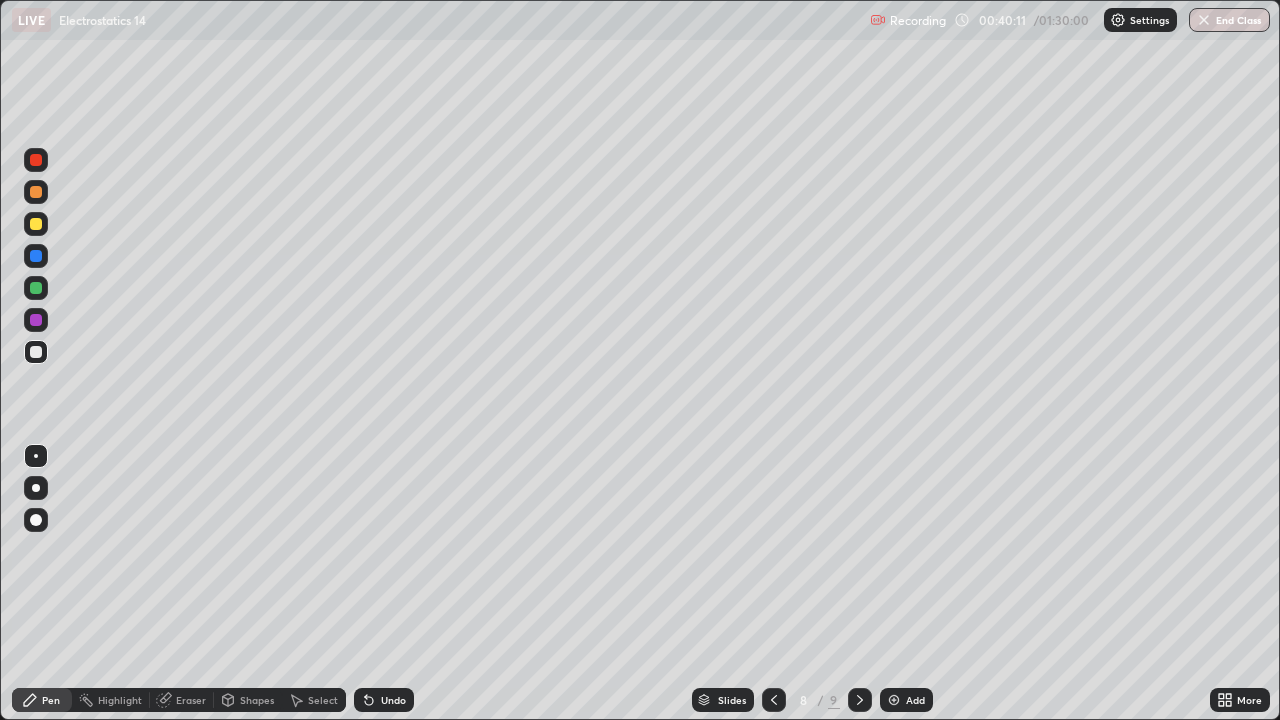 click 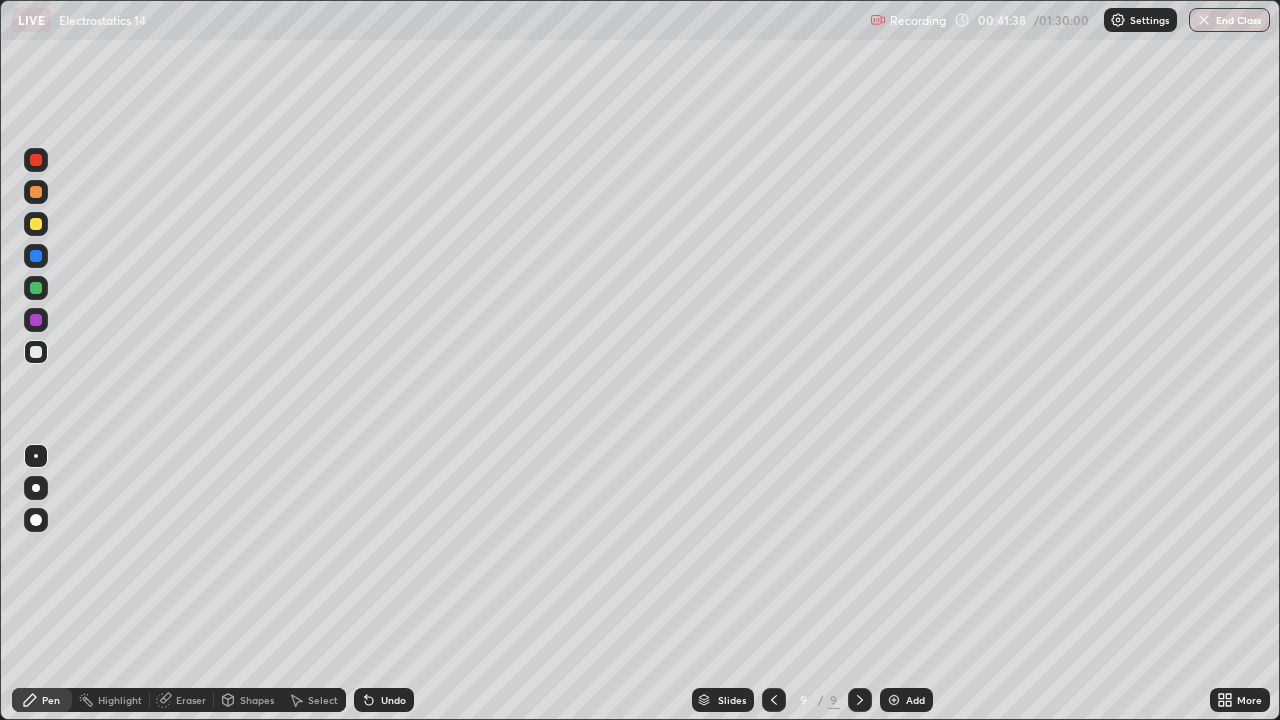 click at bounding box center [894, 700] 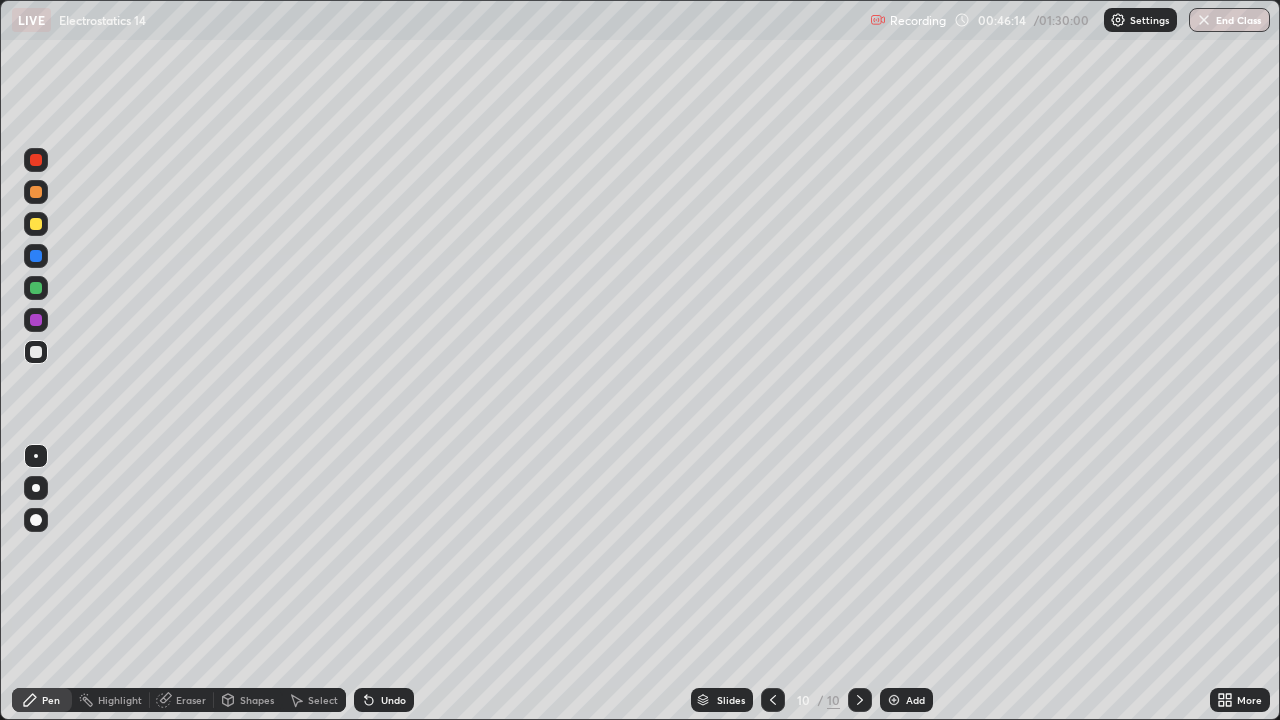 click at bounding box center [36, 224] 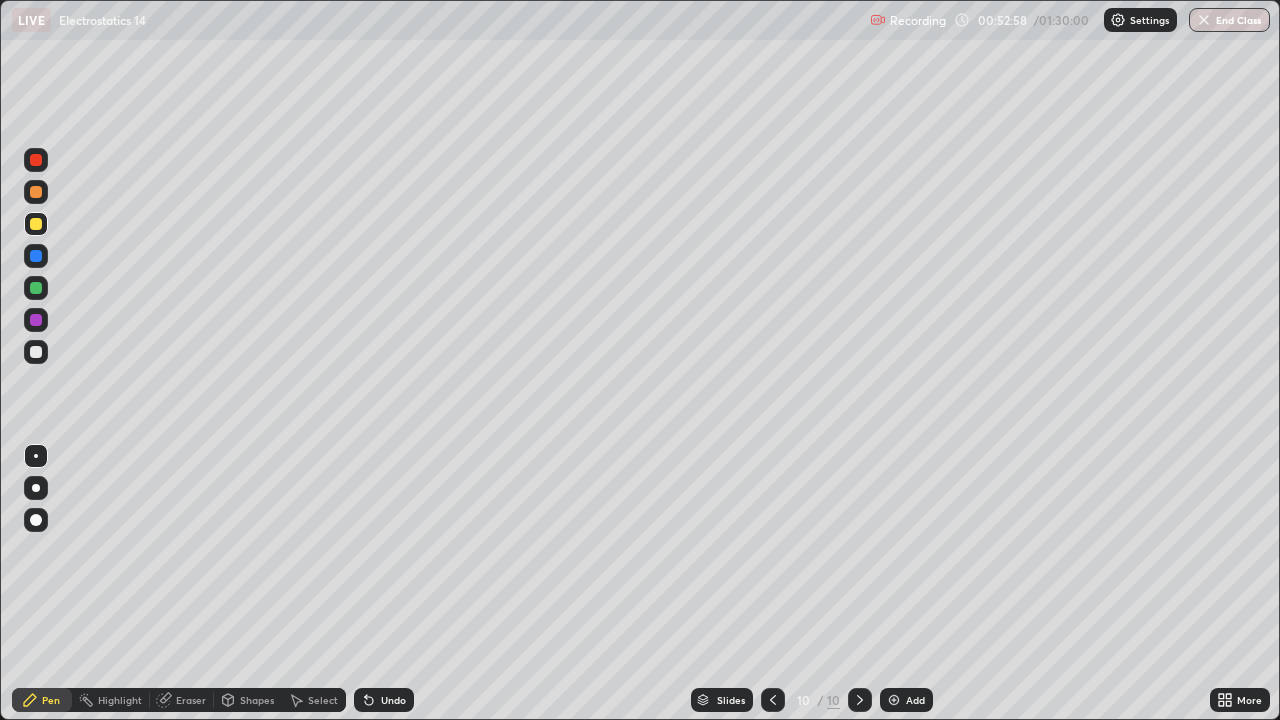 click at bounding box center [894, 700] 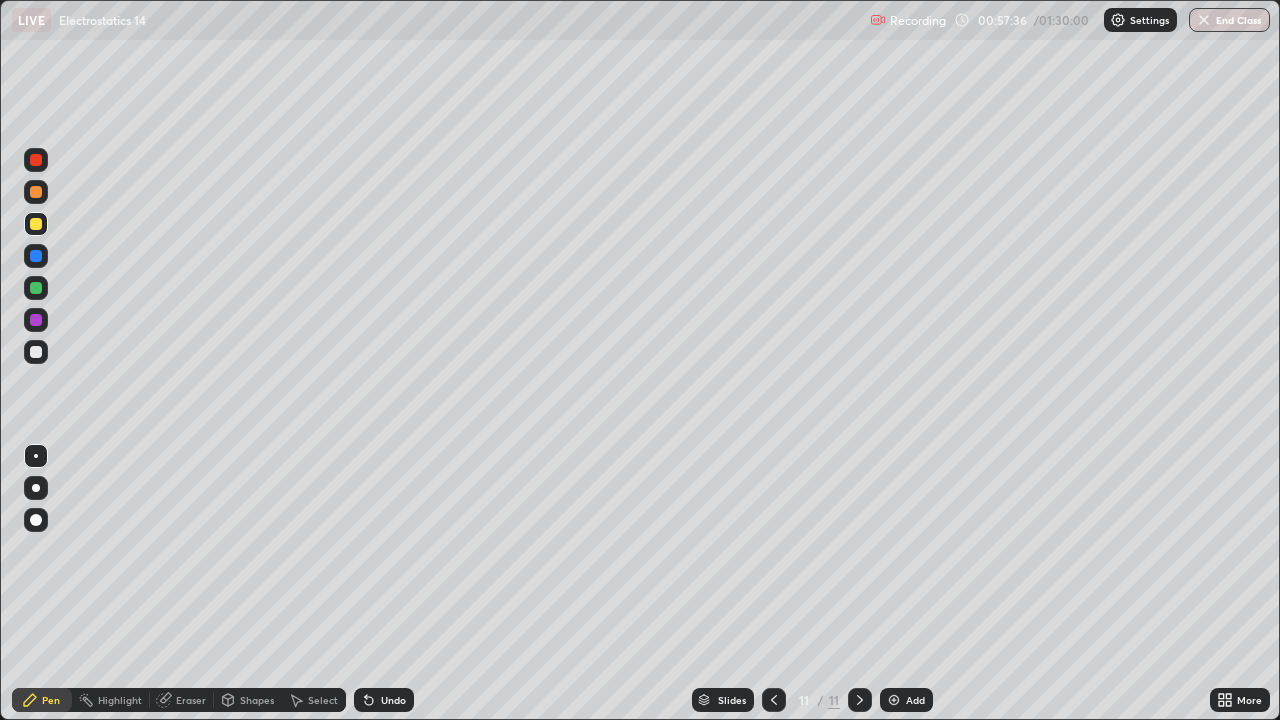 click at bounding box center (36, 352) 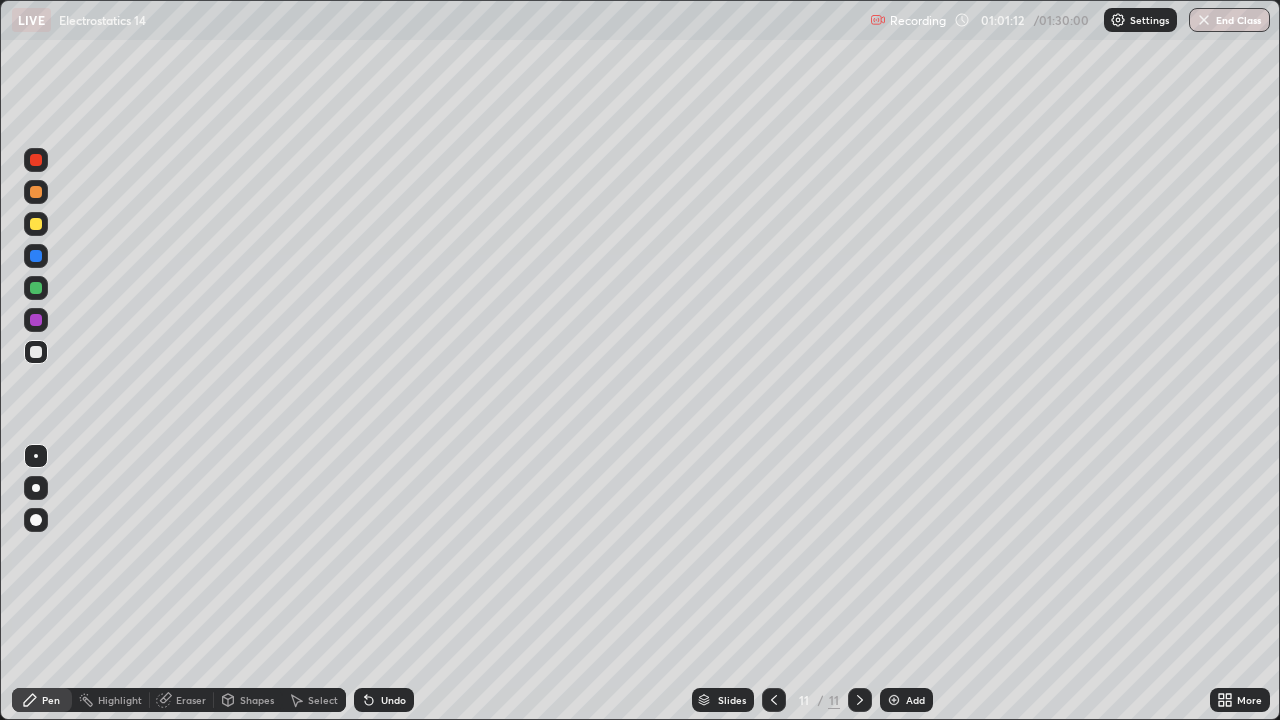 click at bounding box center (894, 700) 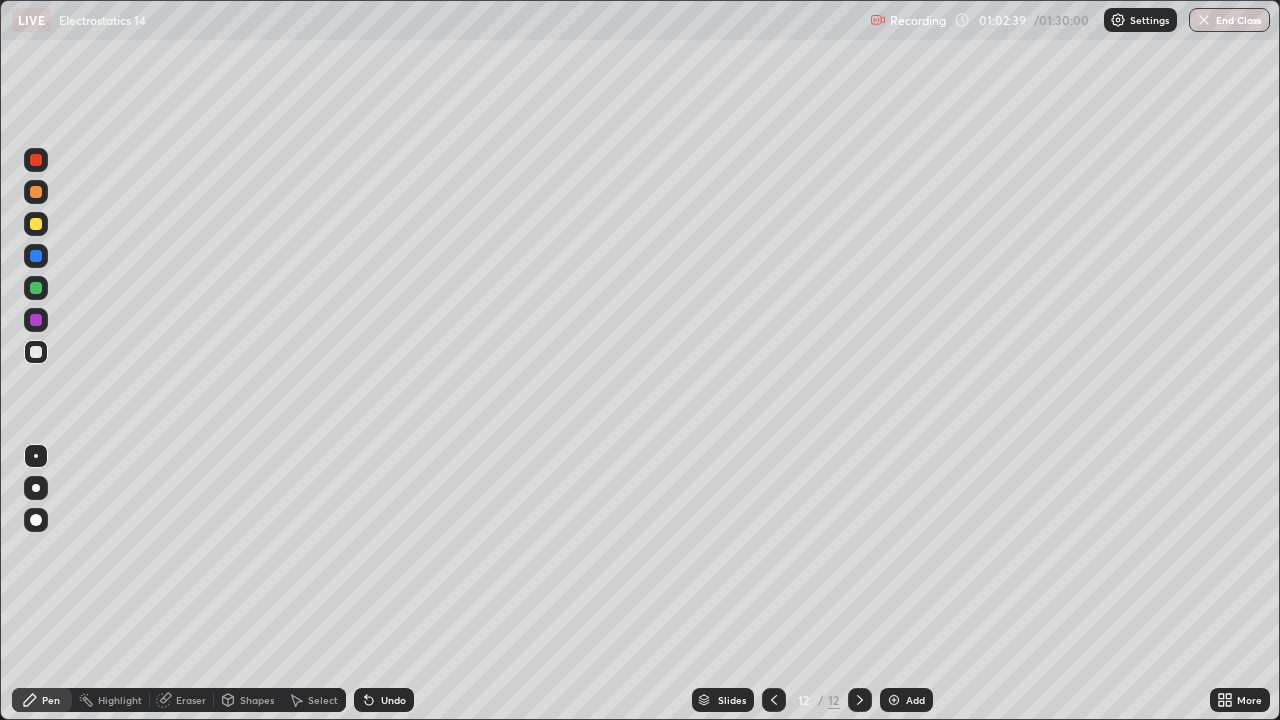 click at bounding box center (36, 192) 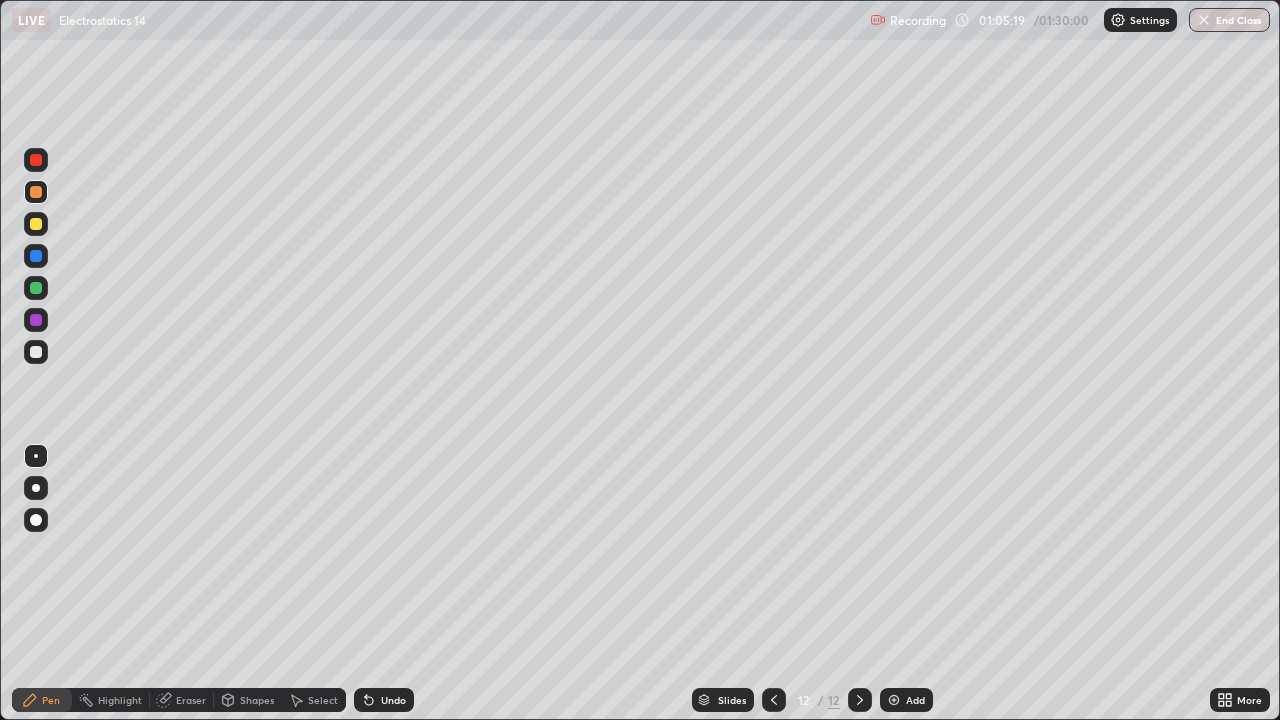 click at bounding box center (894, 700) 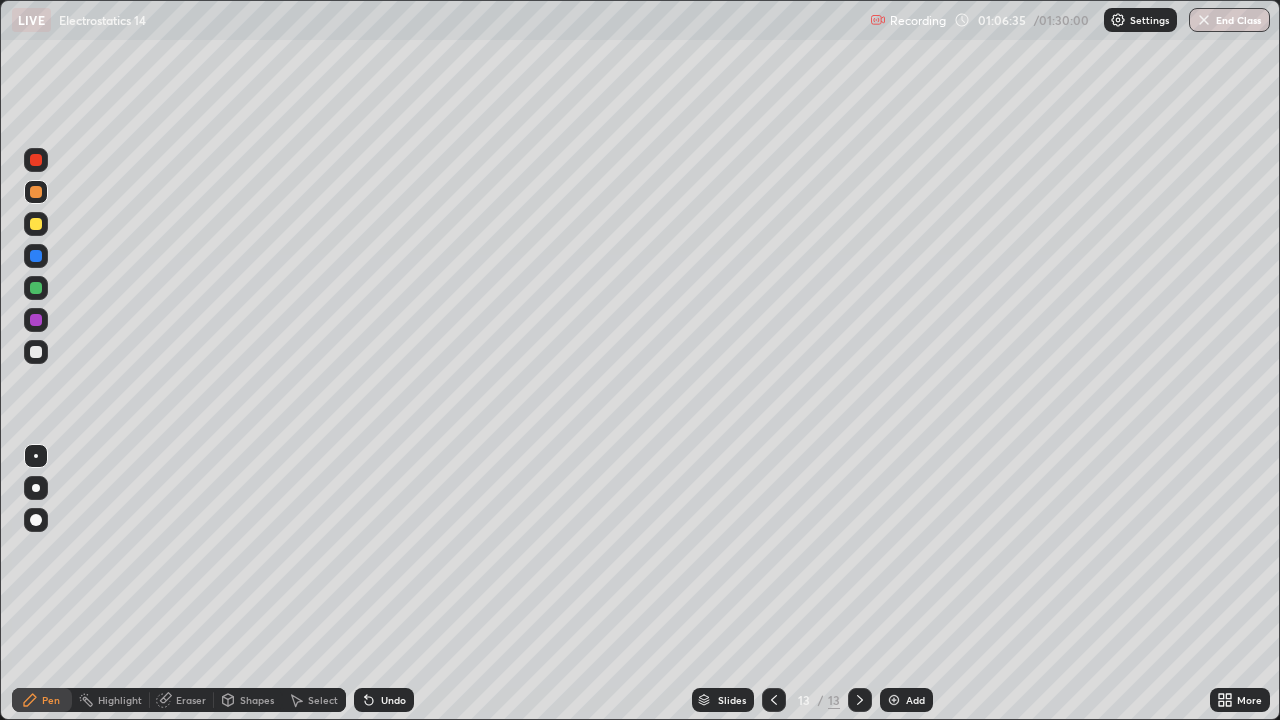 click 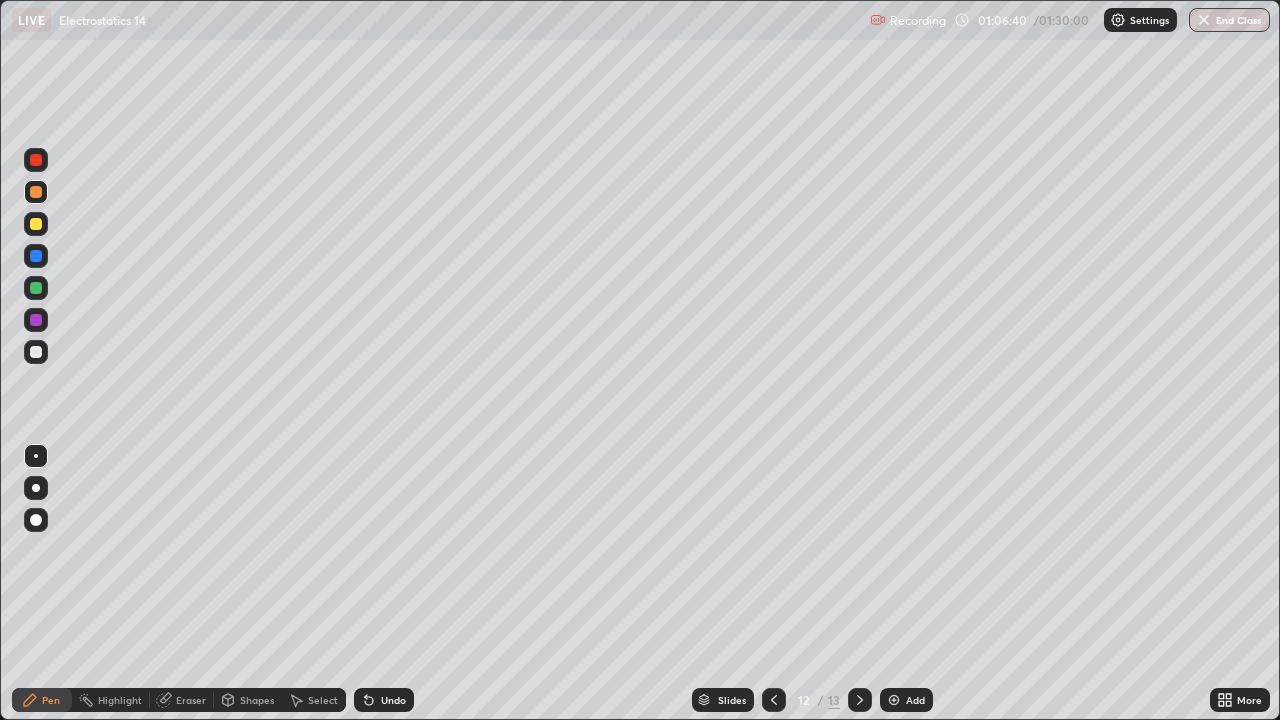click 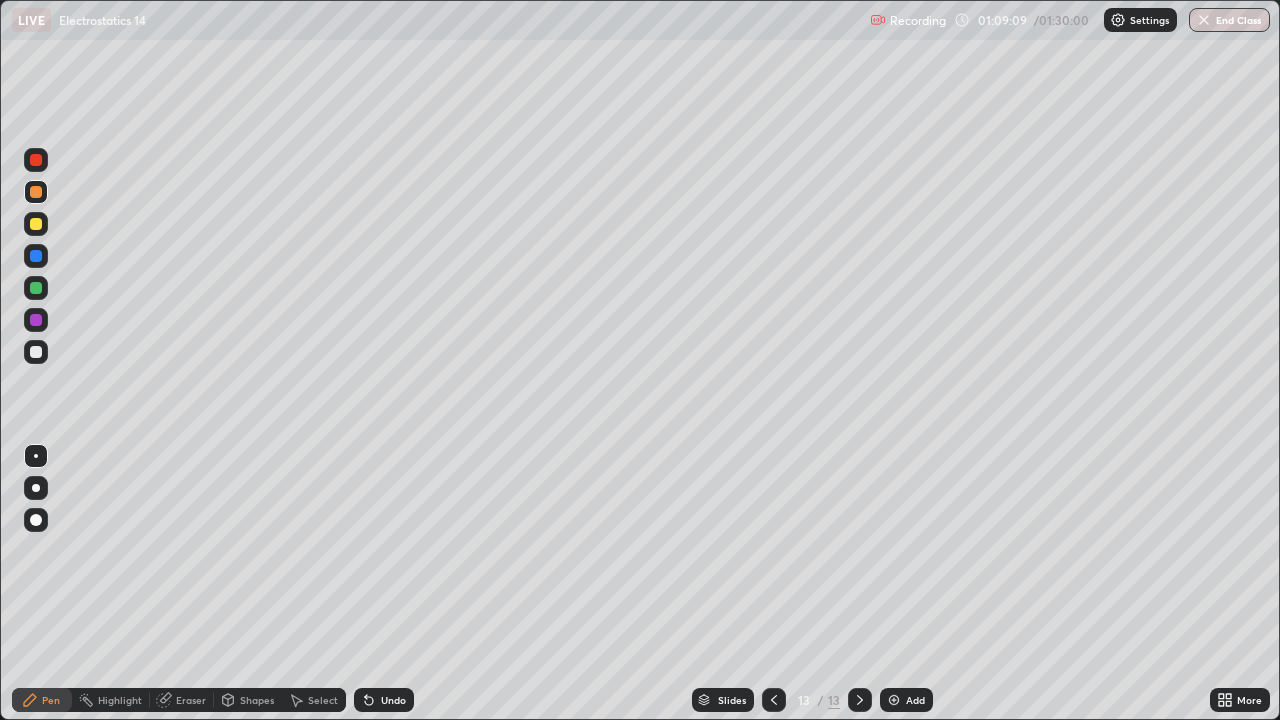 click at bounding box center (36, 352) 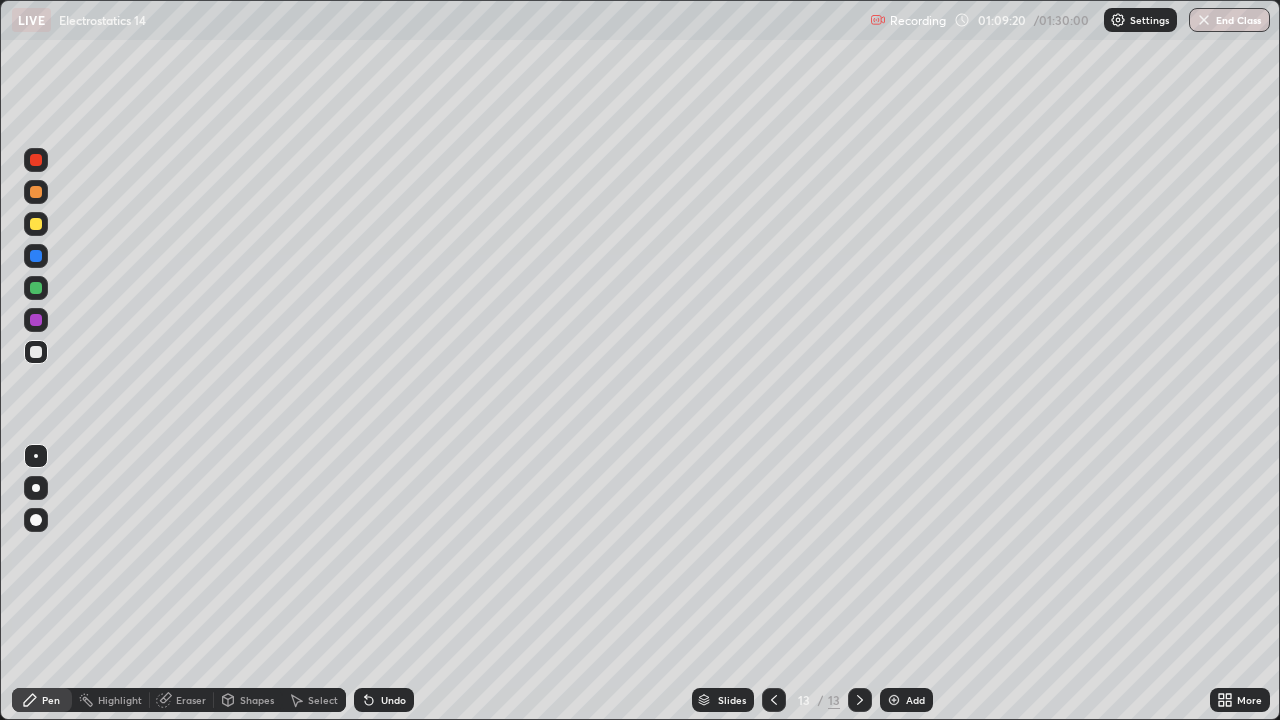 click at bounding box center [894, 700] 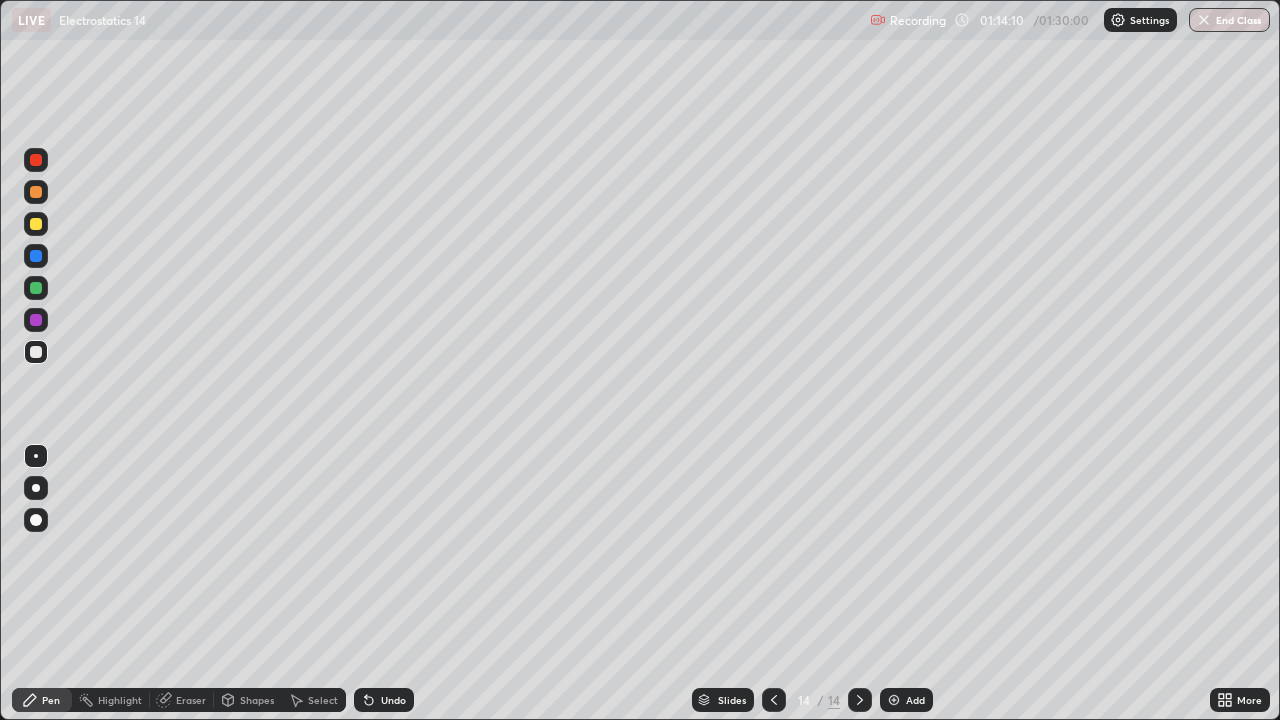 click at bounding box center [894, 700] 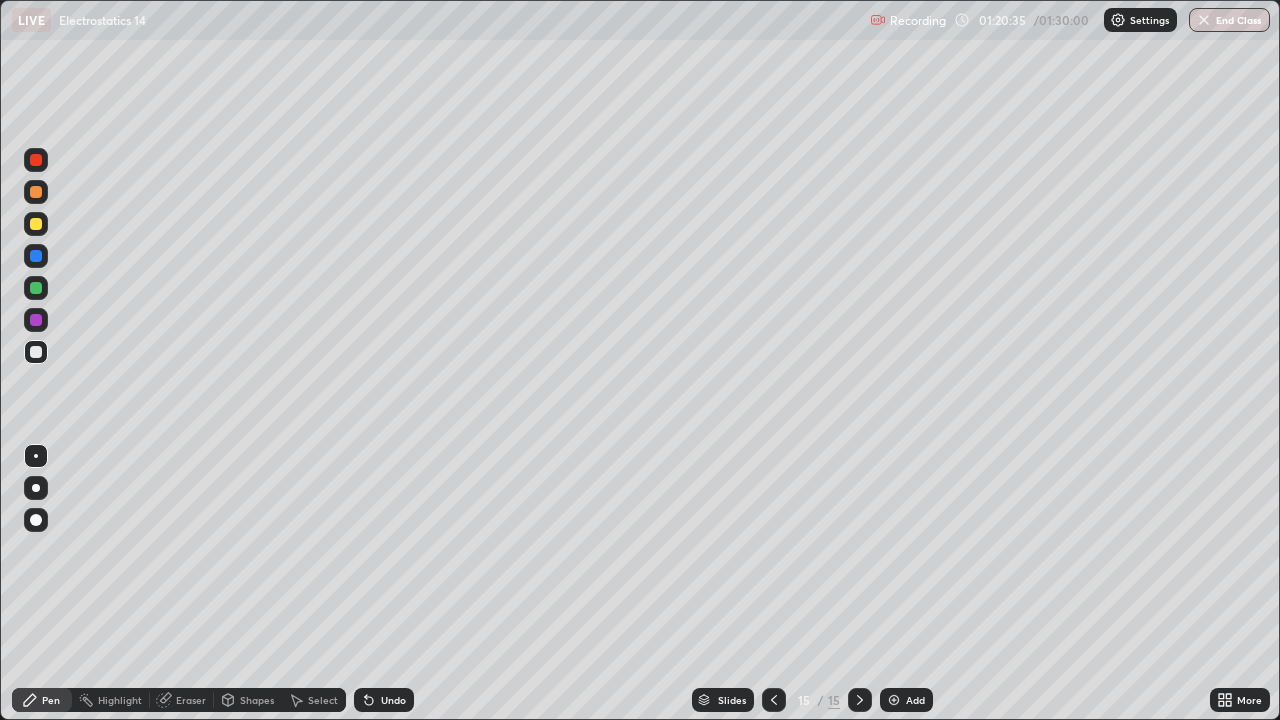 click on "End Class" at bounding box center (1229, 20) 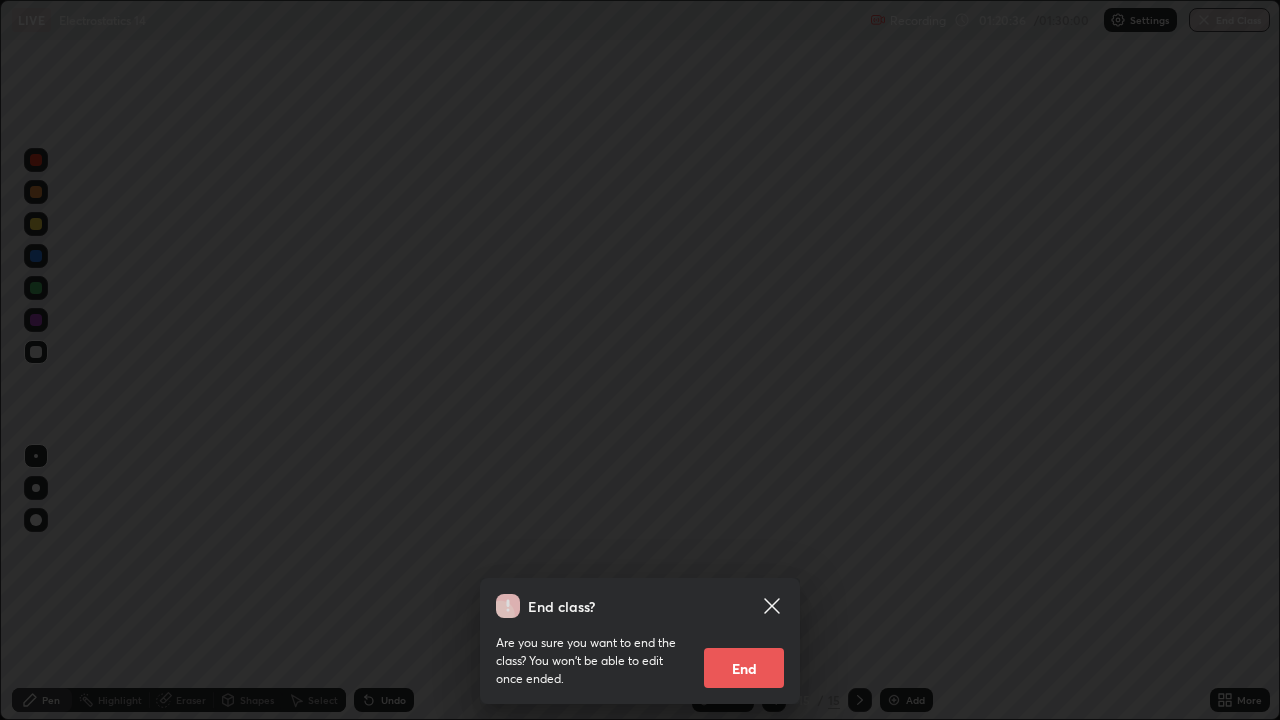 click on "End" at bounding box center (744, 668) 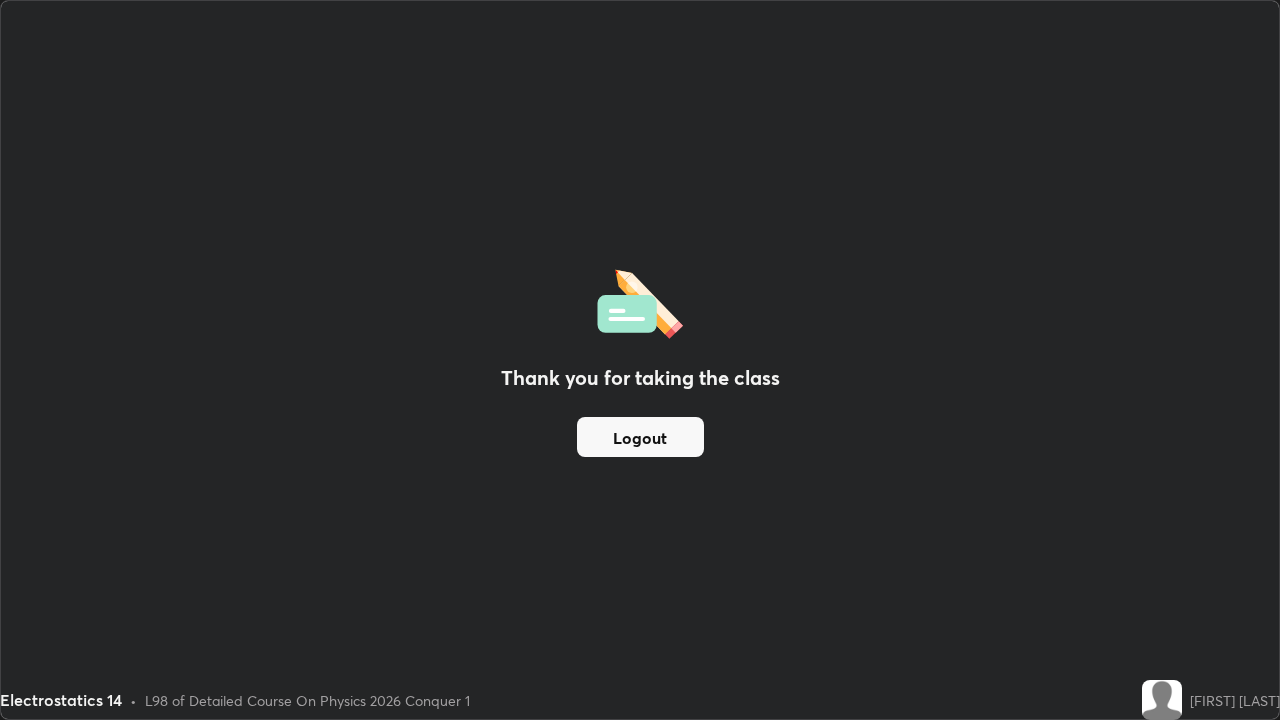 click on "Logout" at bounding box center (640, 437) 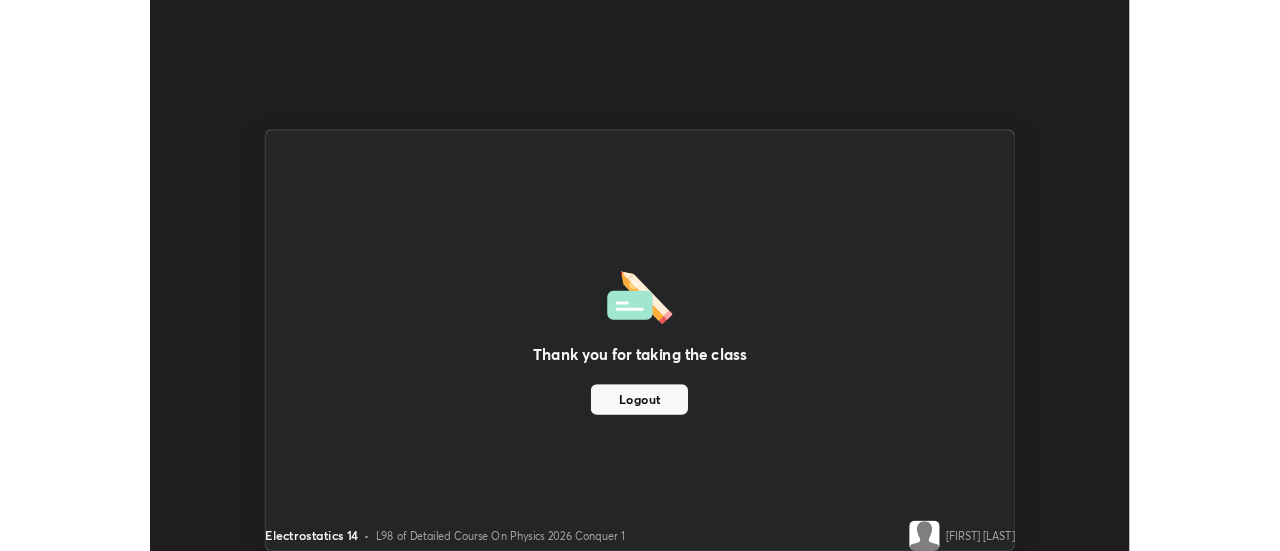scroll, scrollTop: 551, scrollLeft: 1280, axis: both 